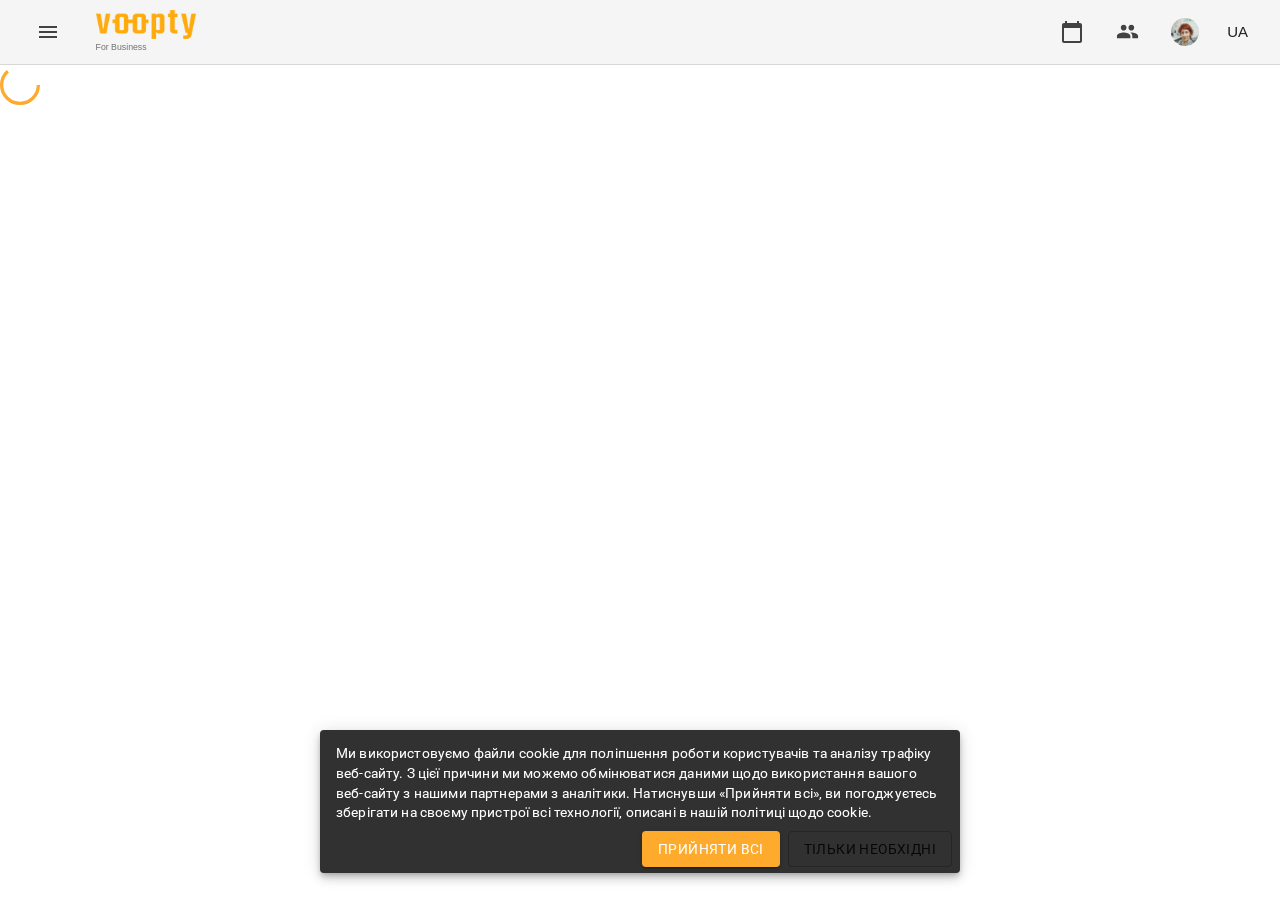 scroll, scrollTop: 0, scrollLeft: 0, axis: both 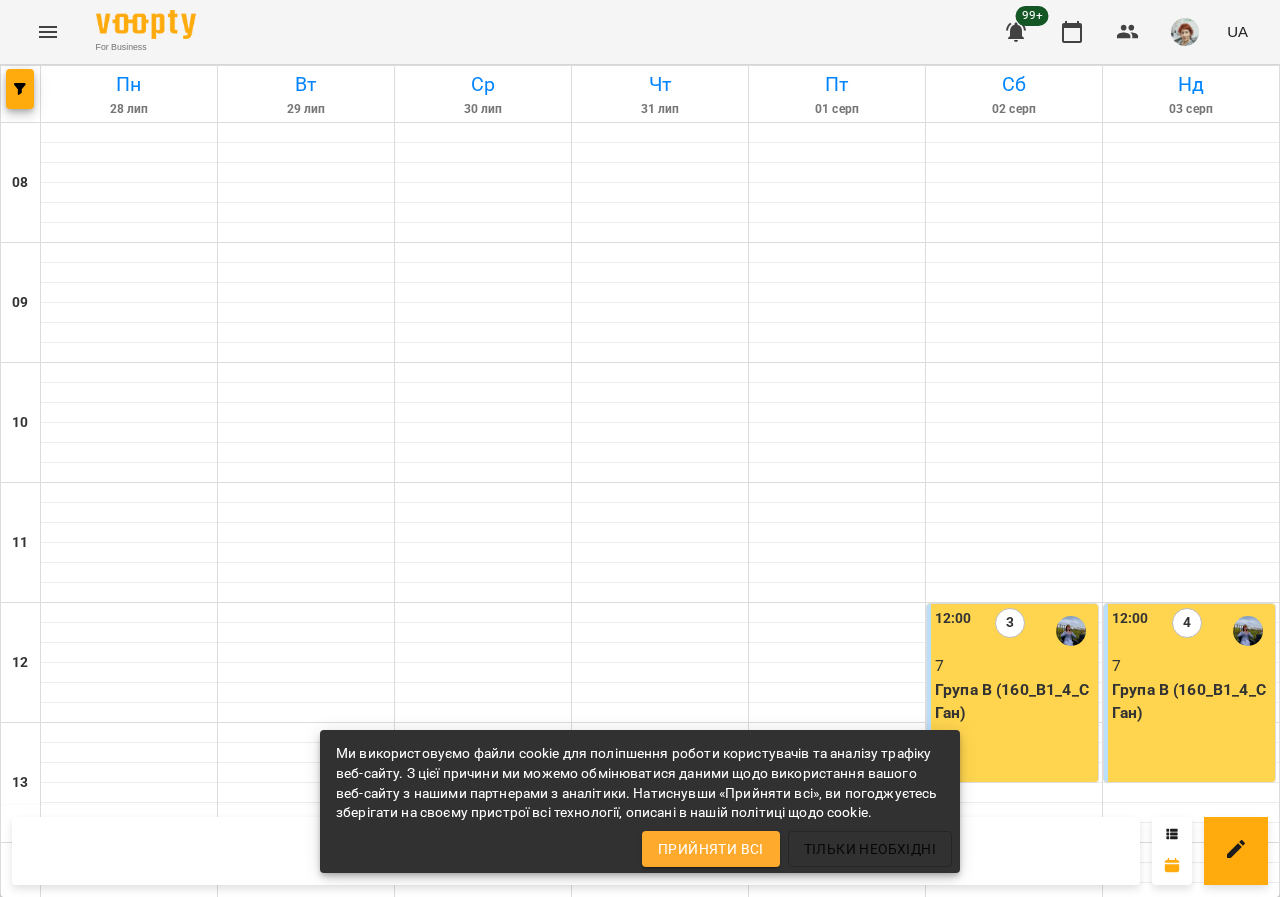 click 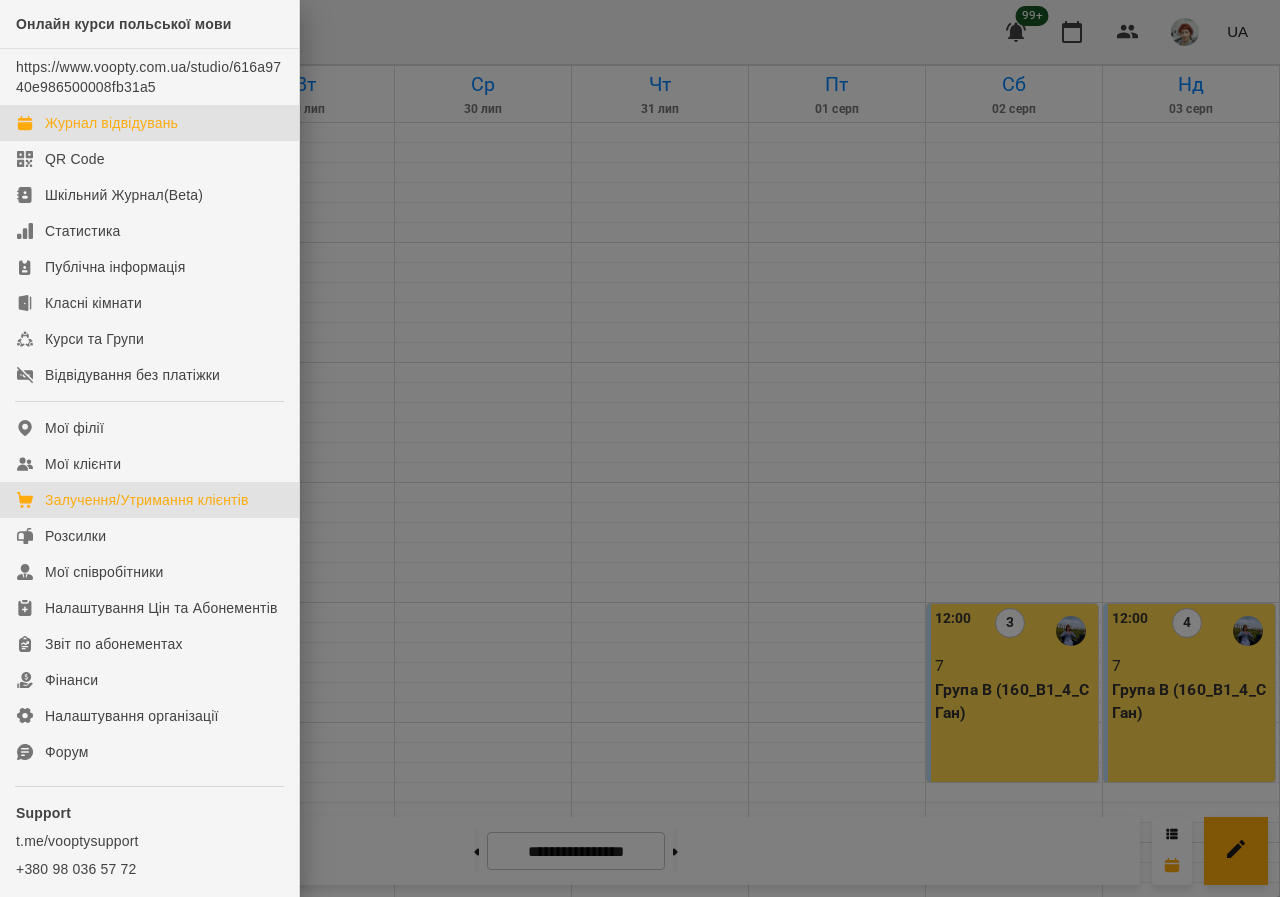 click on "Залучення/Утримання клієнтів" at bounding box center [147, 500] 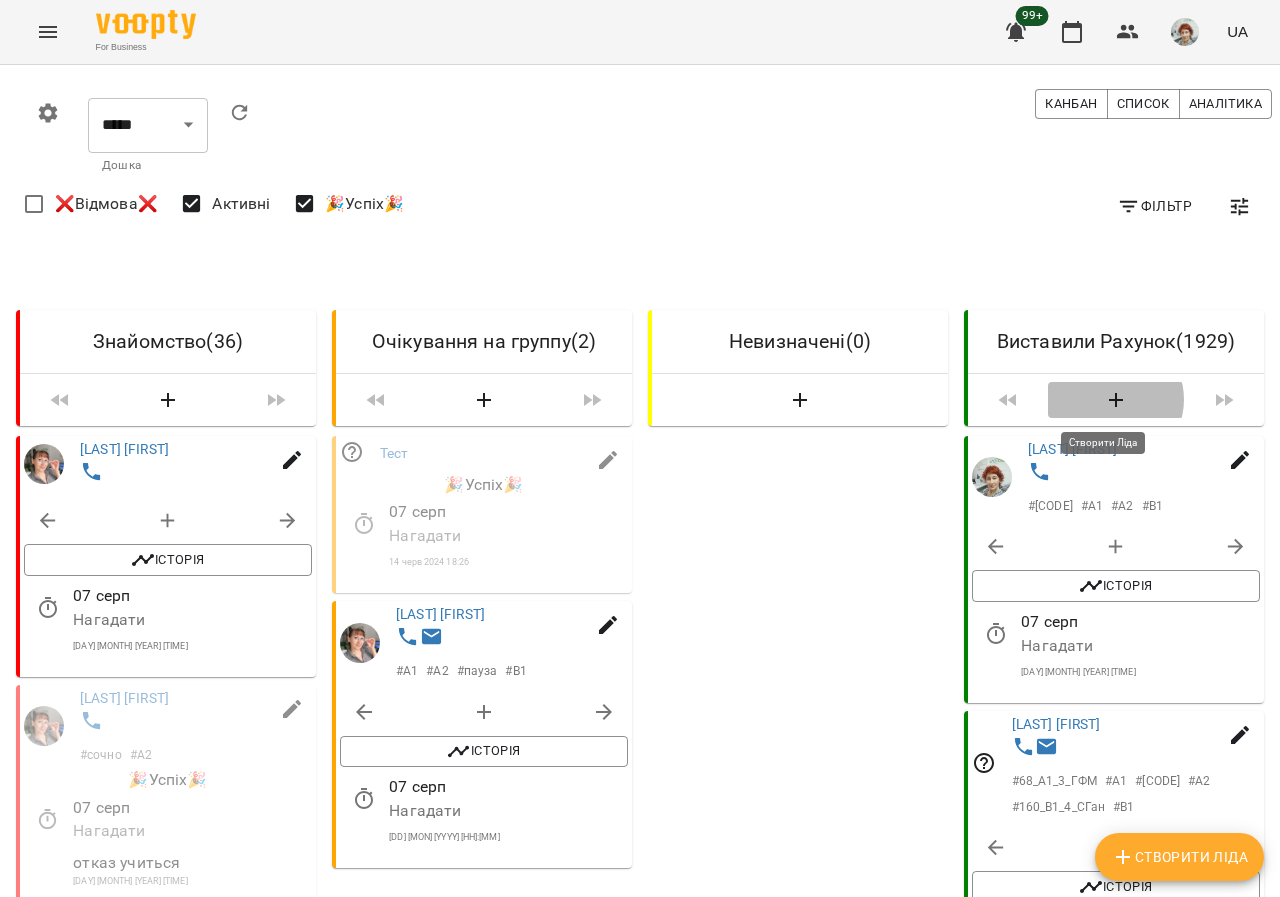 click 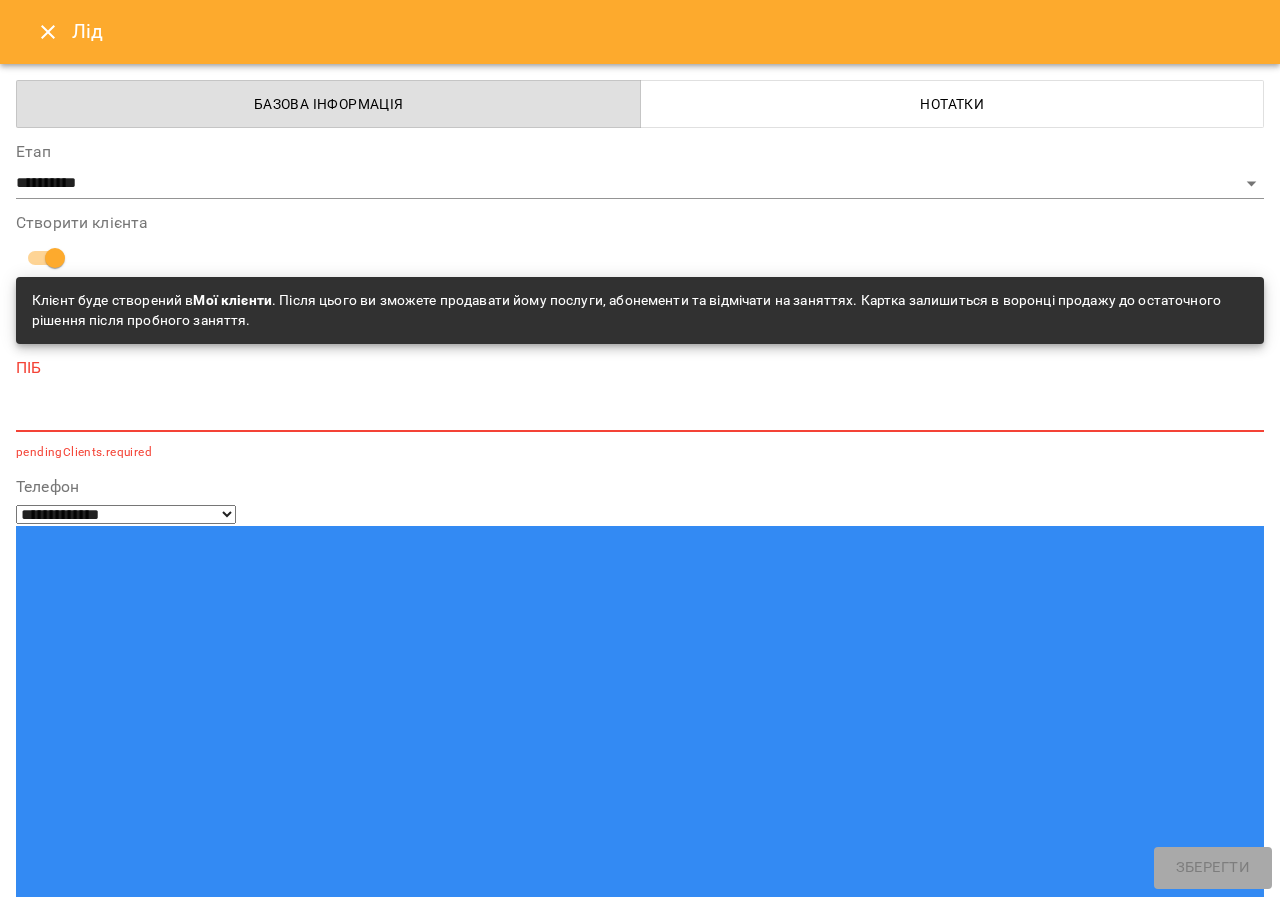 click at bounding box center (640, 415) 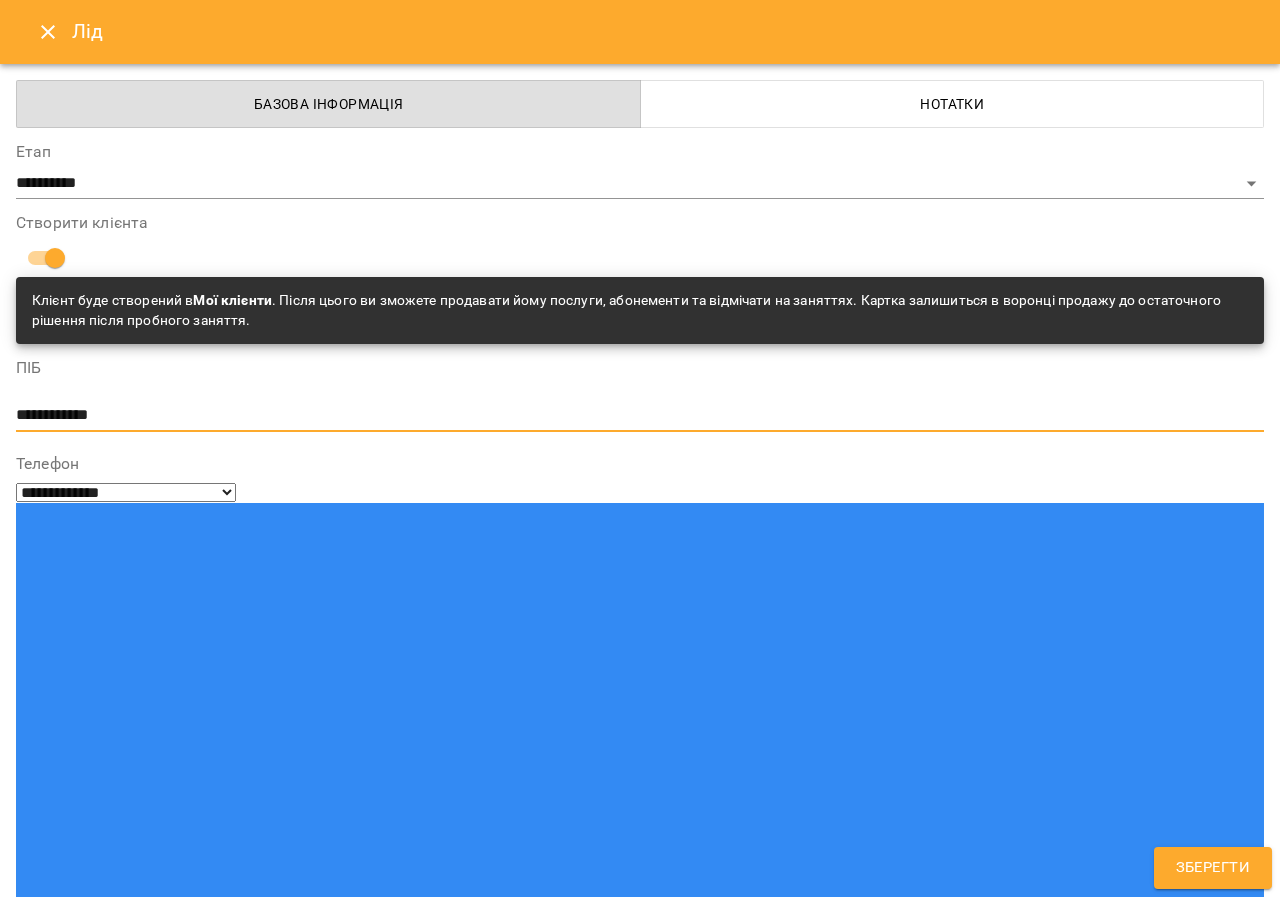 type on "**********" 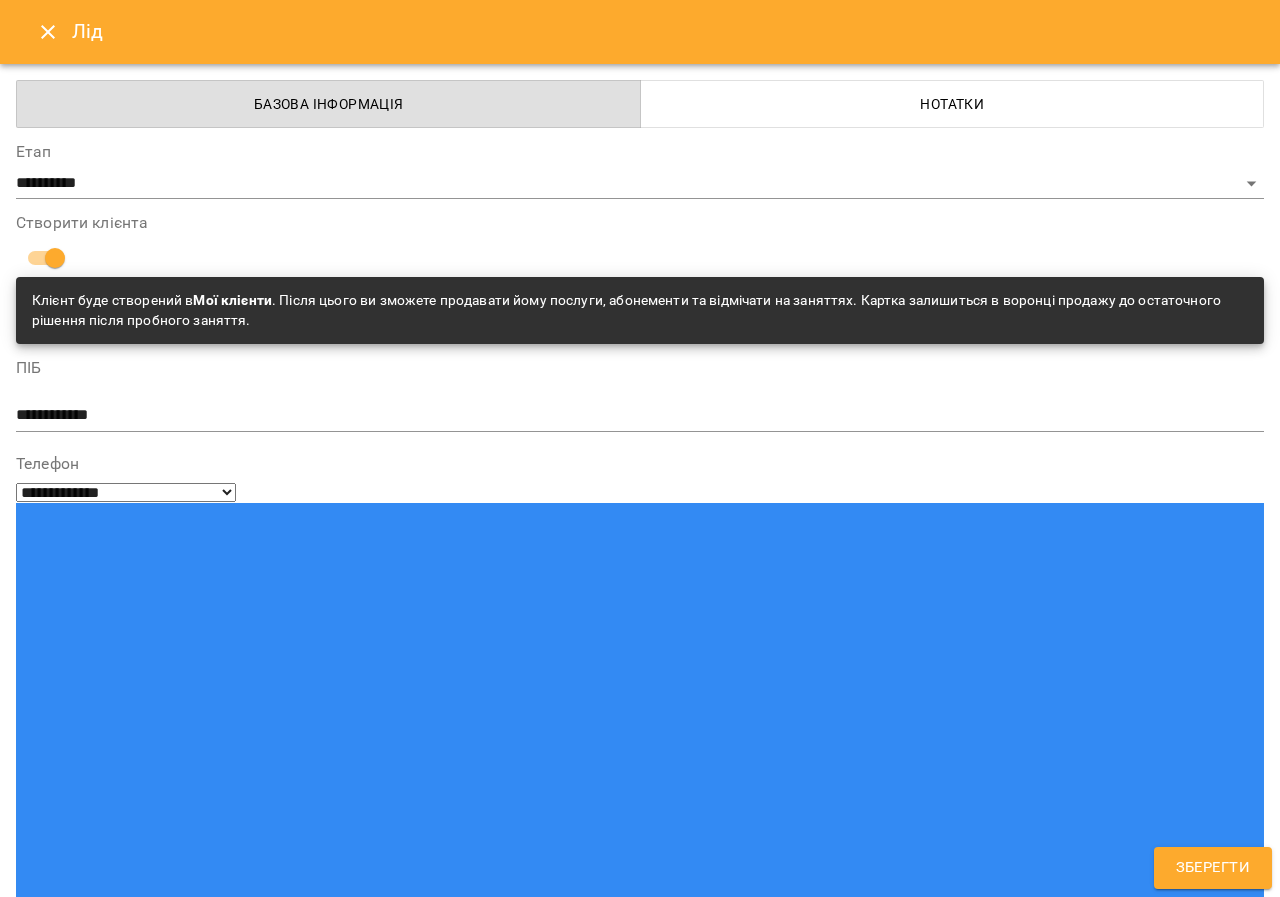 paste on "**********" 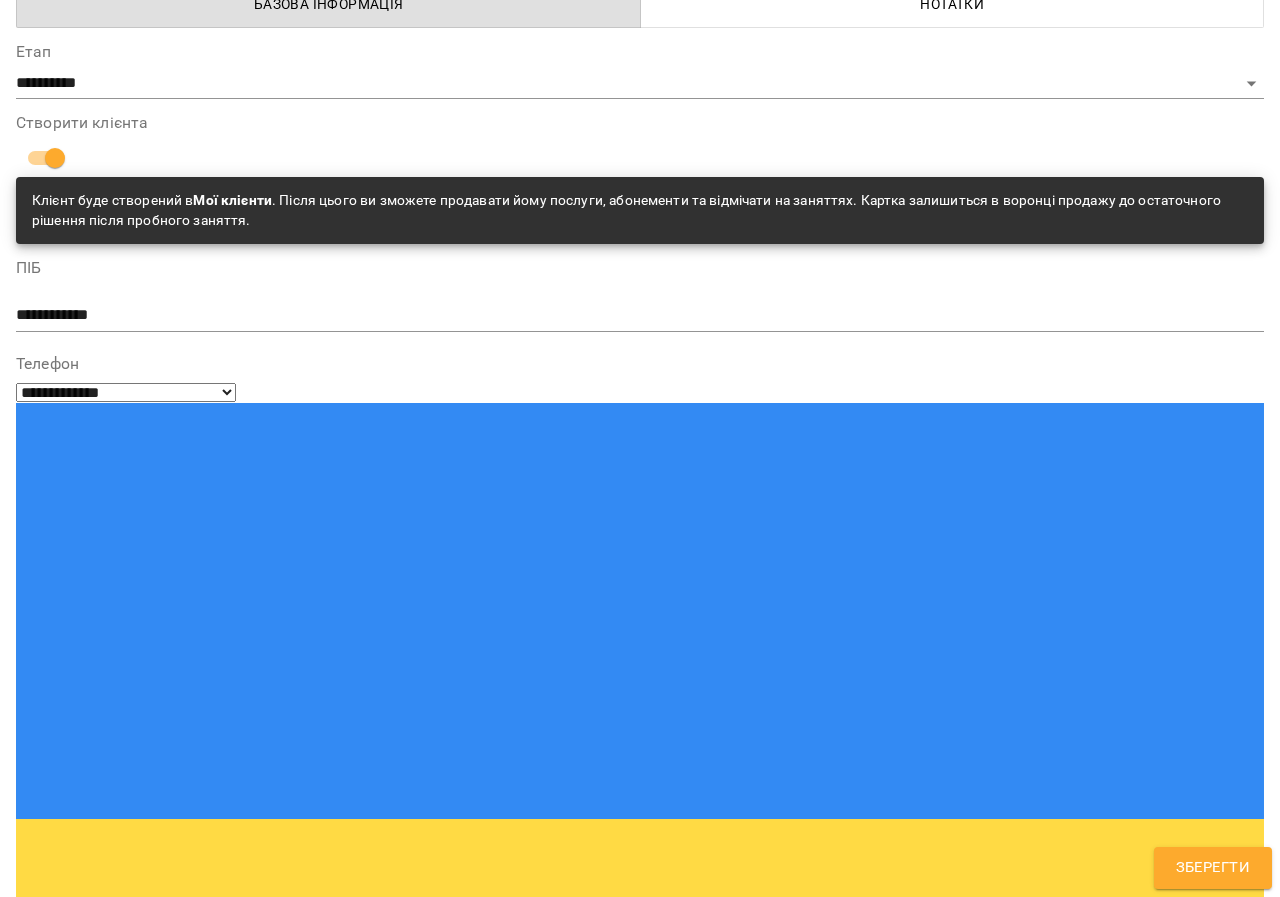 type on "**********" 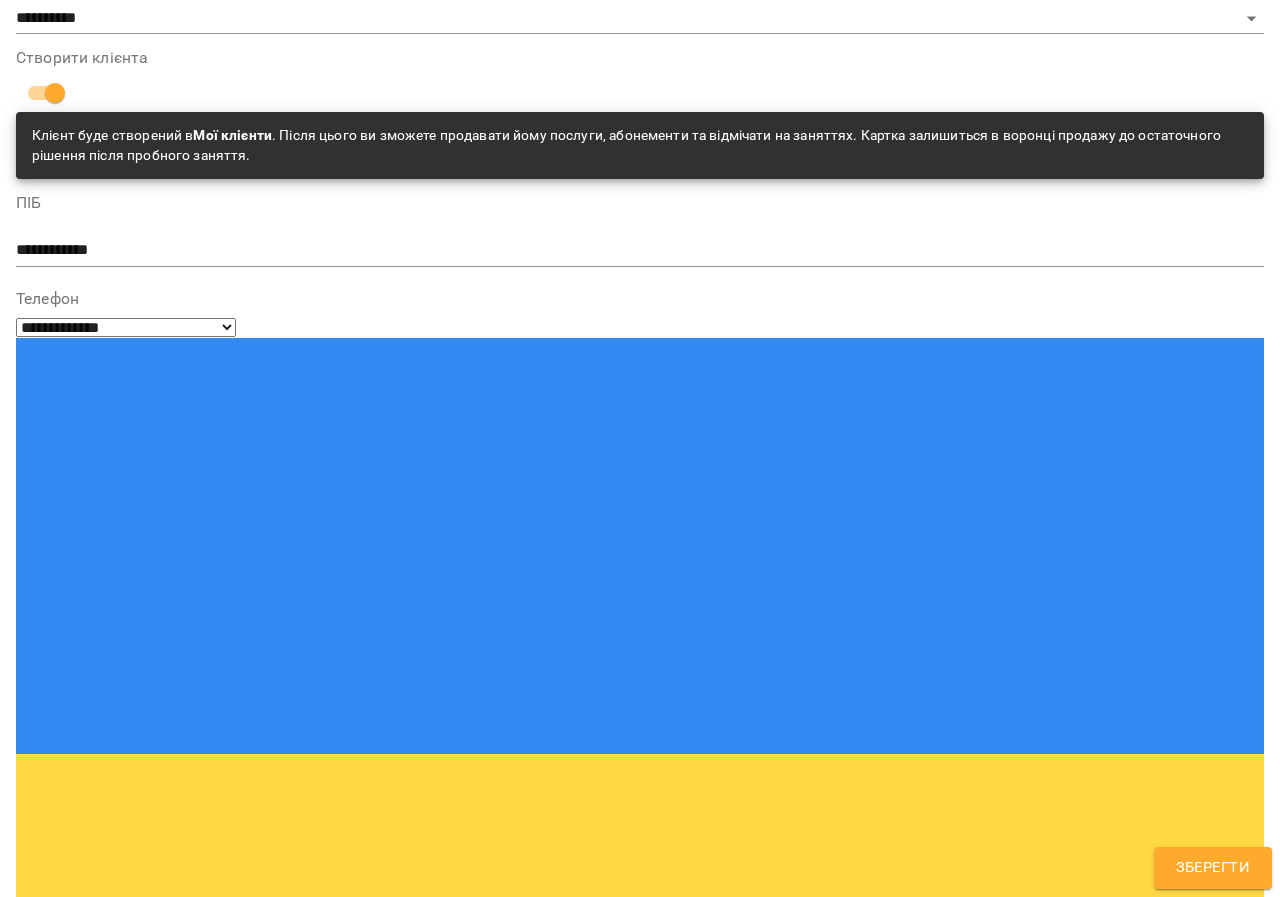 scroll, scrollTop: 211, scrollLeft: 0, axis: vertical 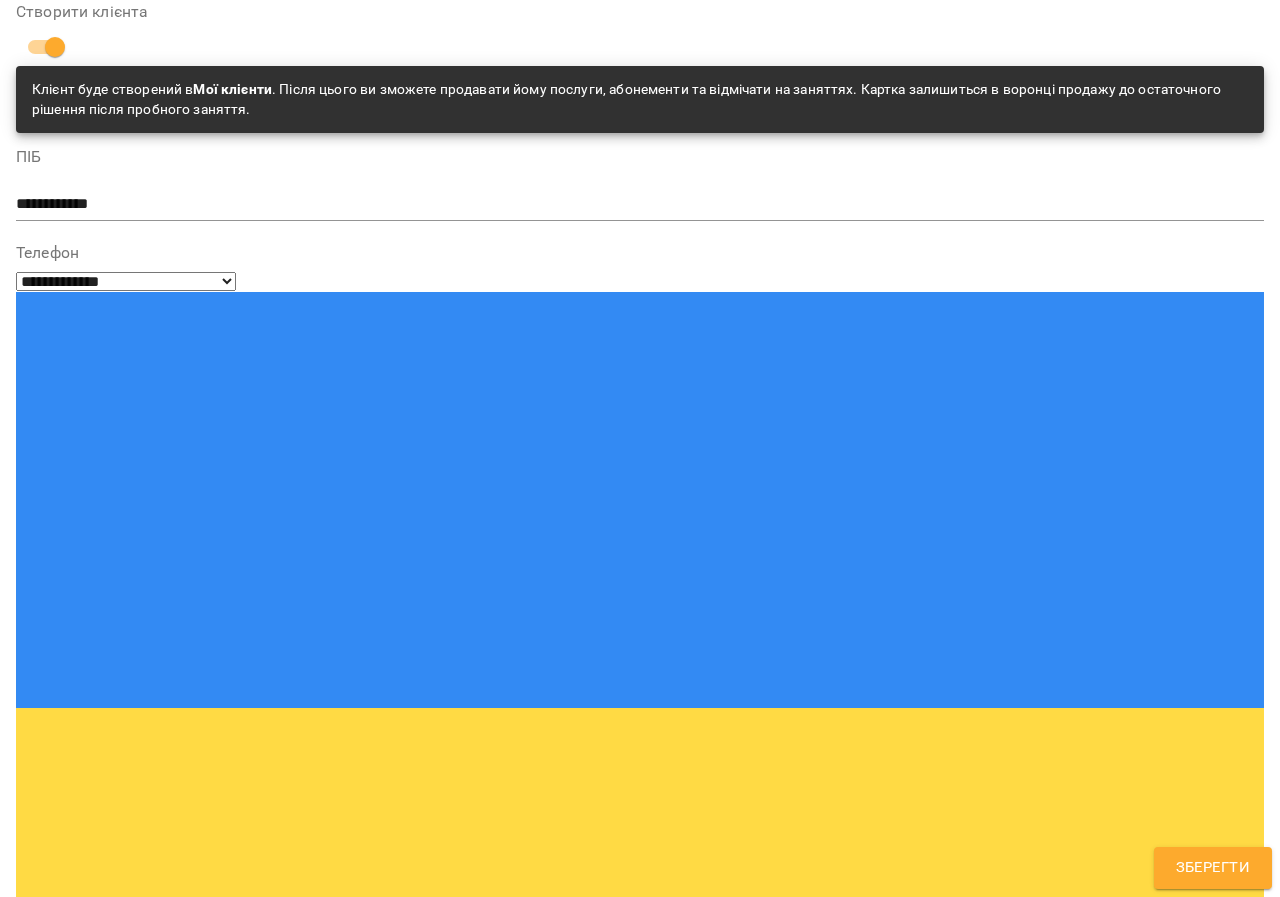 click at bounding box center [640, 1624] 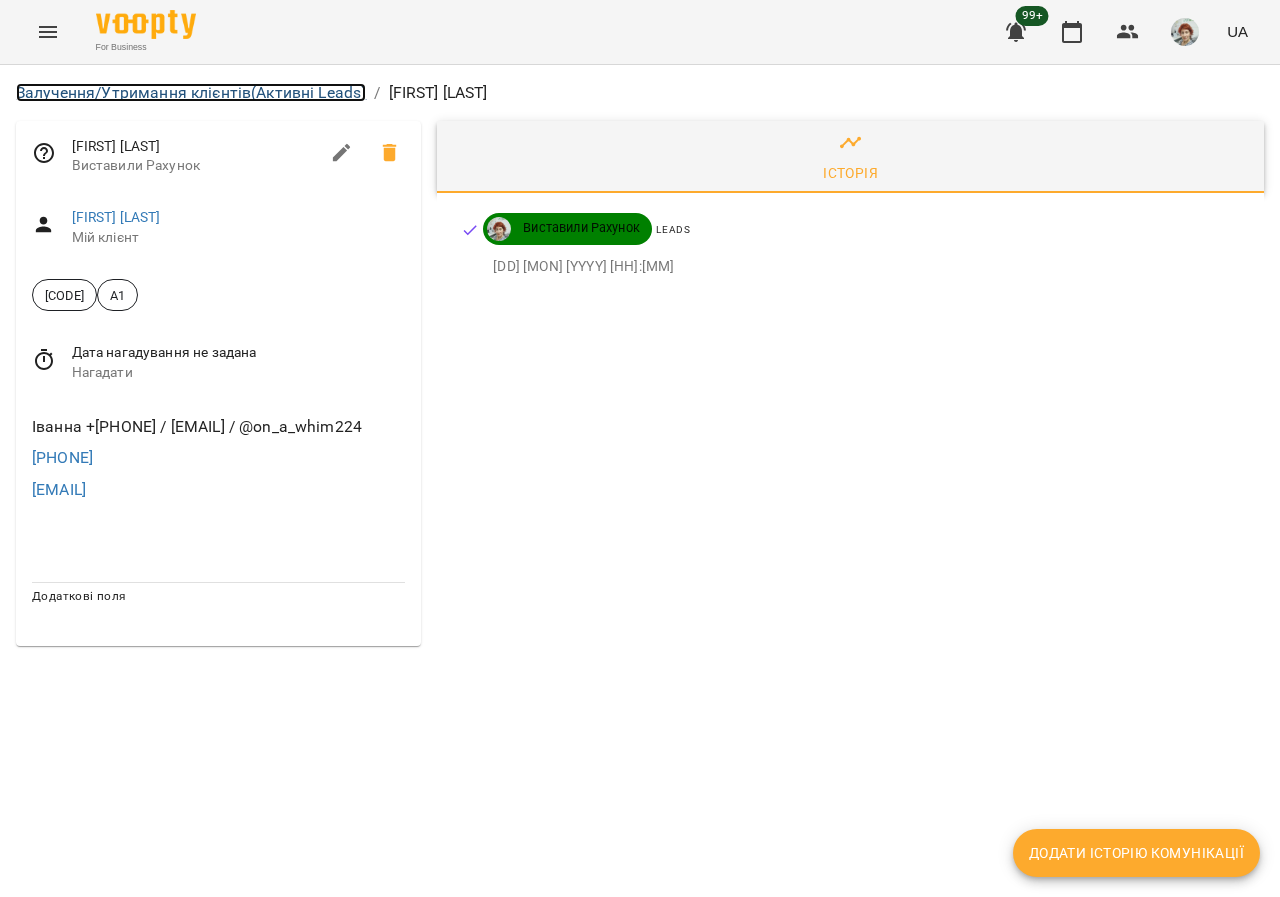 click on "Залучення/Утримання клієнтів (Активні Leads)" at bounding box center (191, 92) 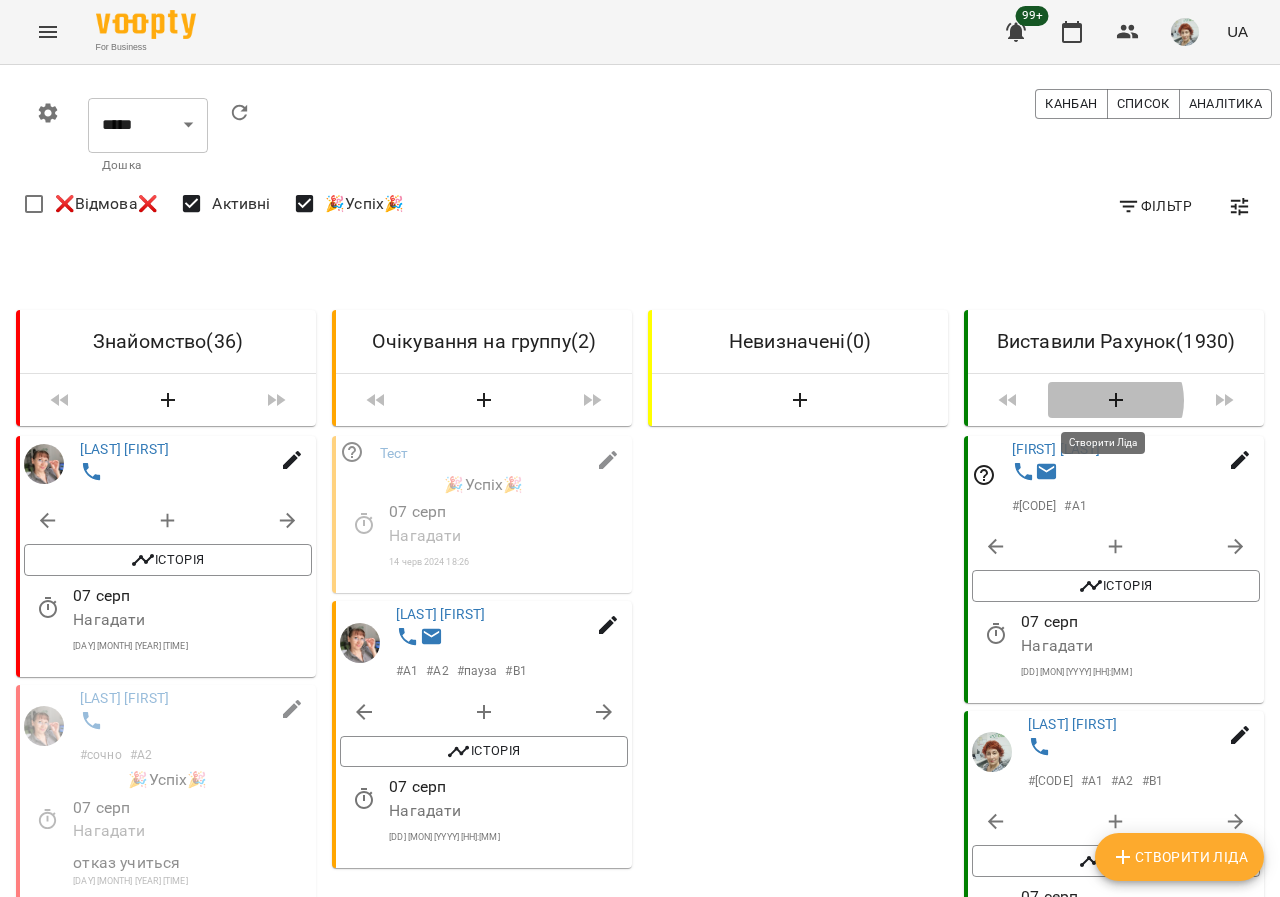 click 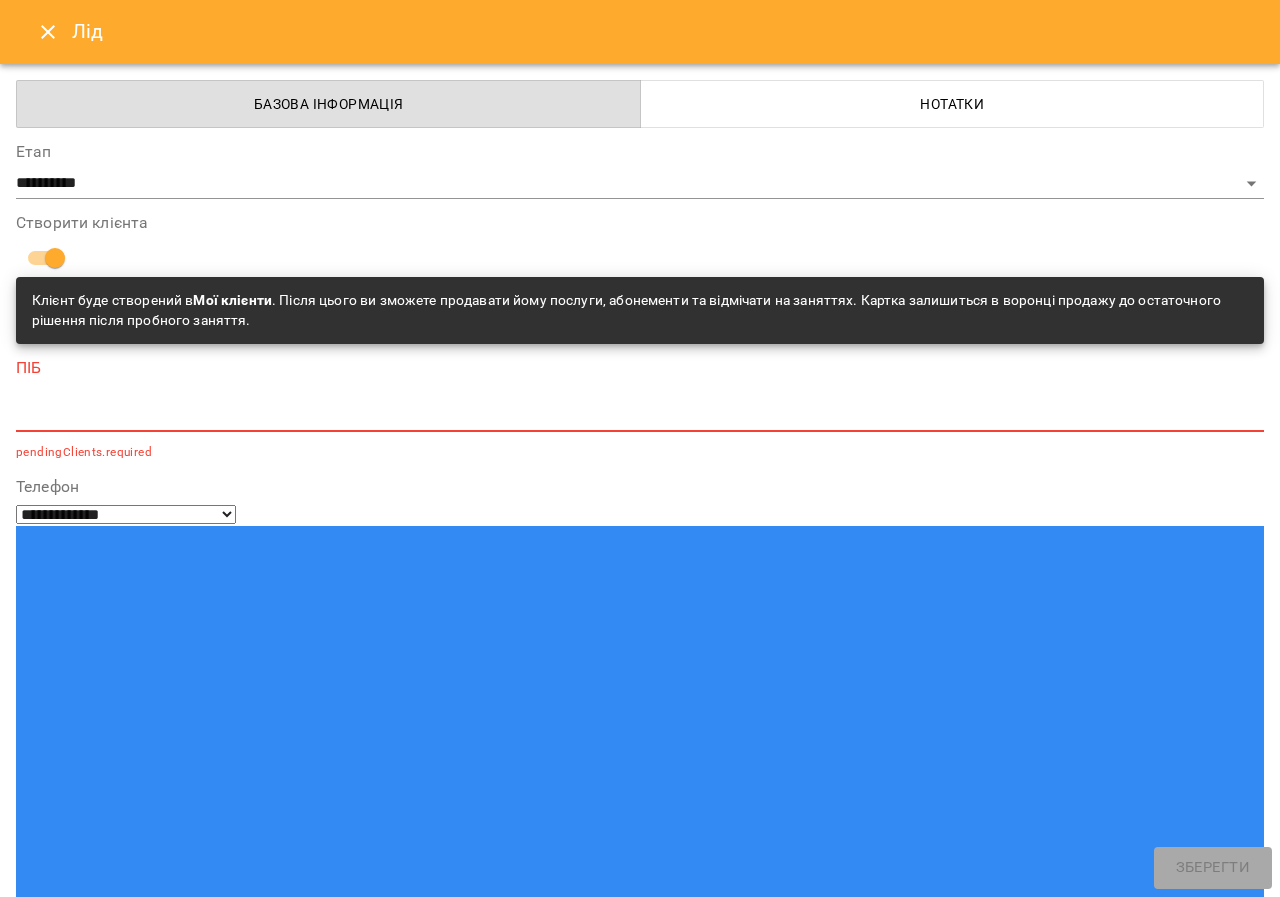 click at bounding box center [640, 415] 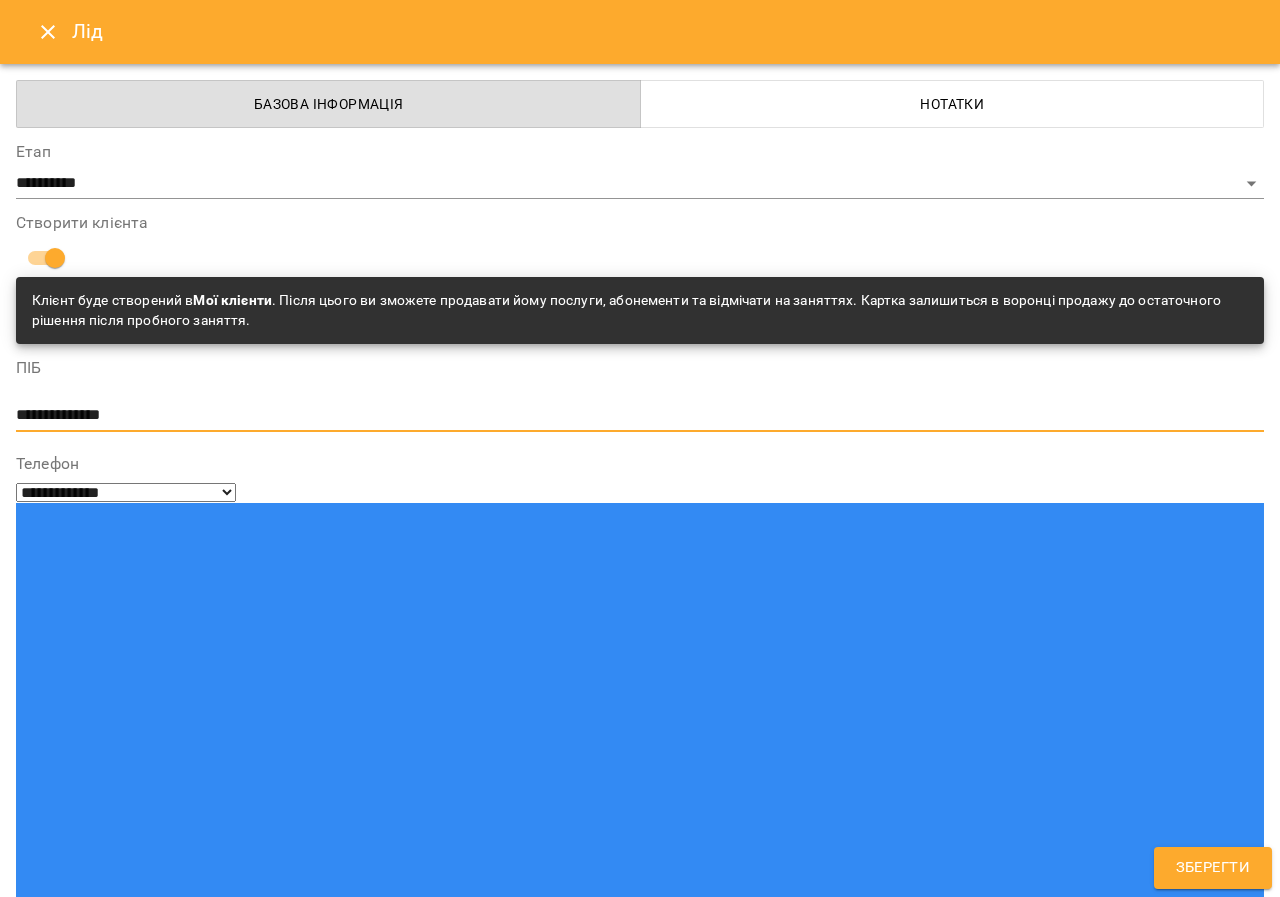 type on "**********" 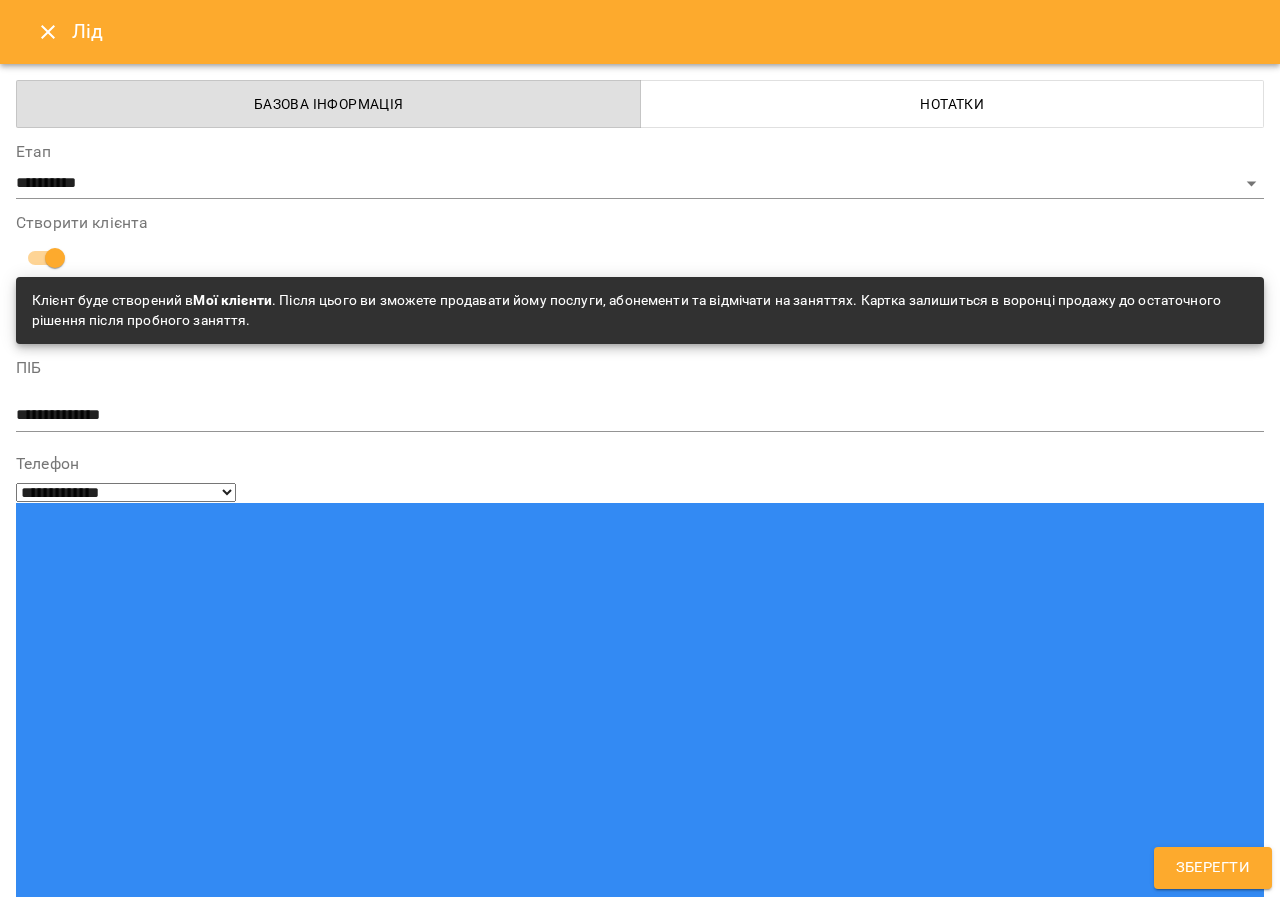 click at bounding box center (99, 1350) 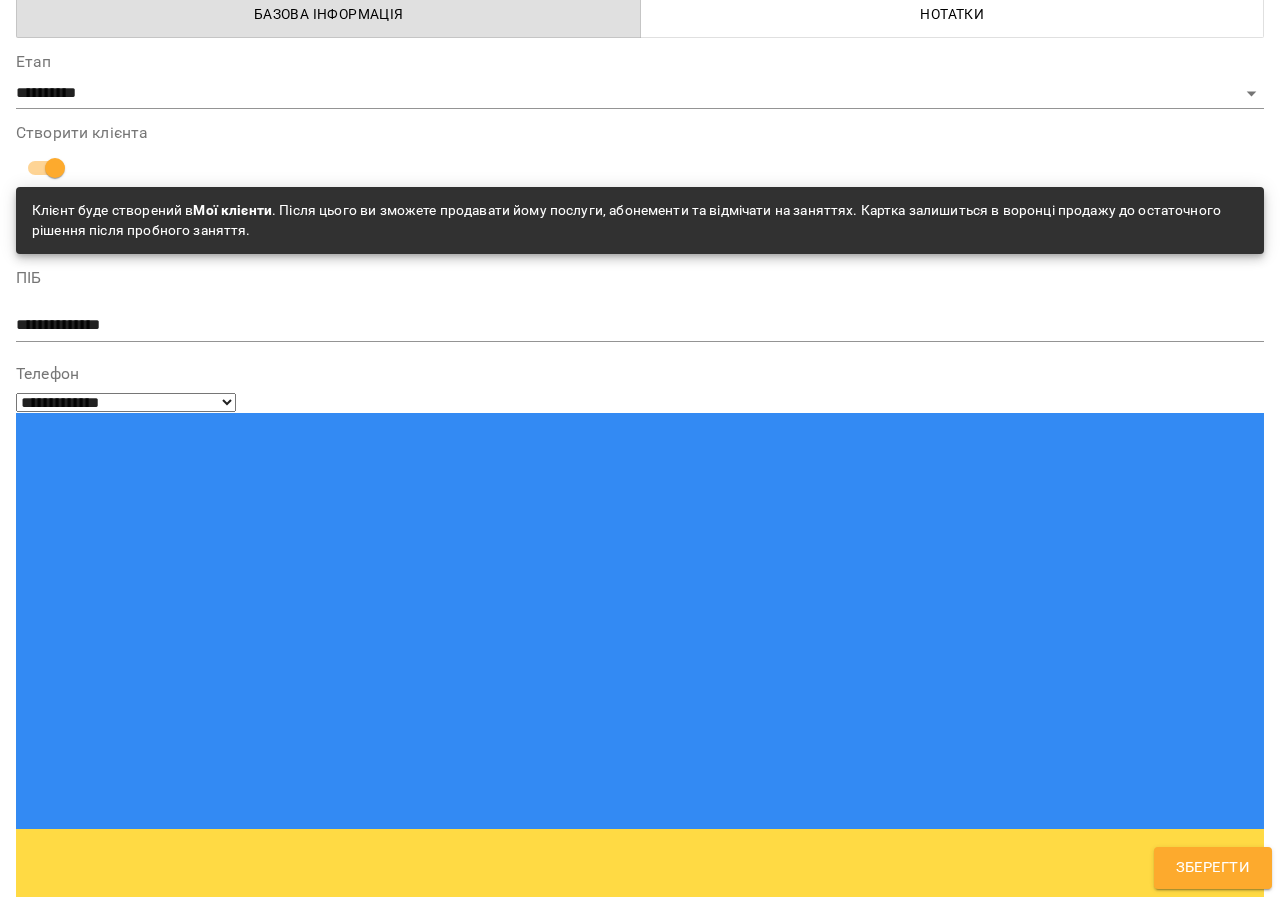scroll, scrollTop: 211, scrollLeft: 0, axis: vertical 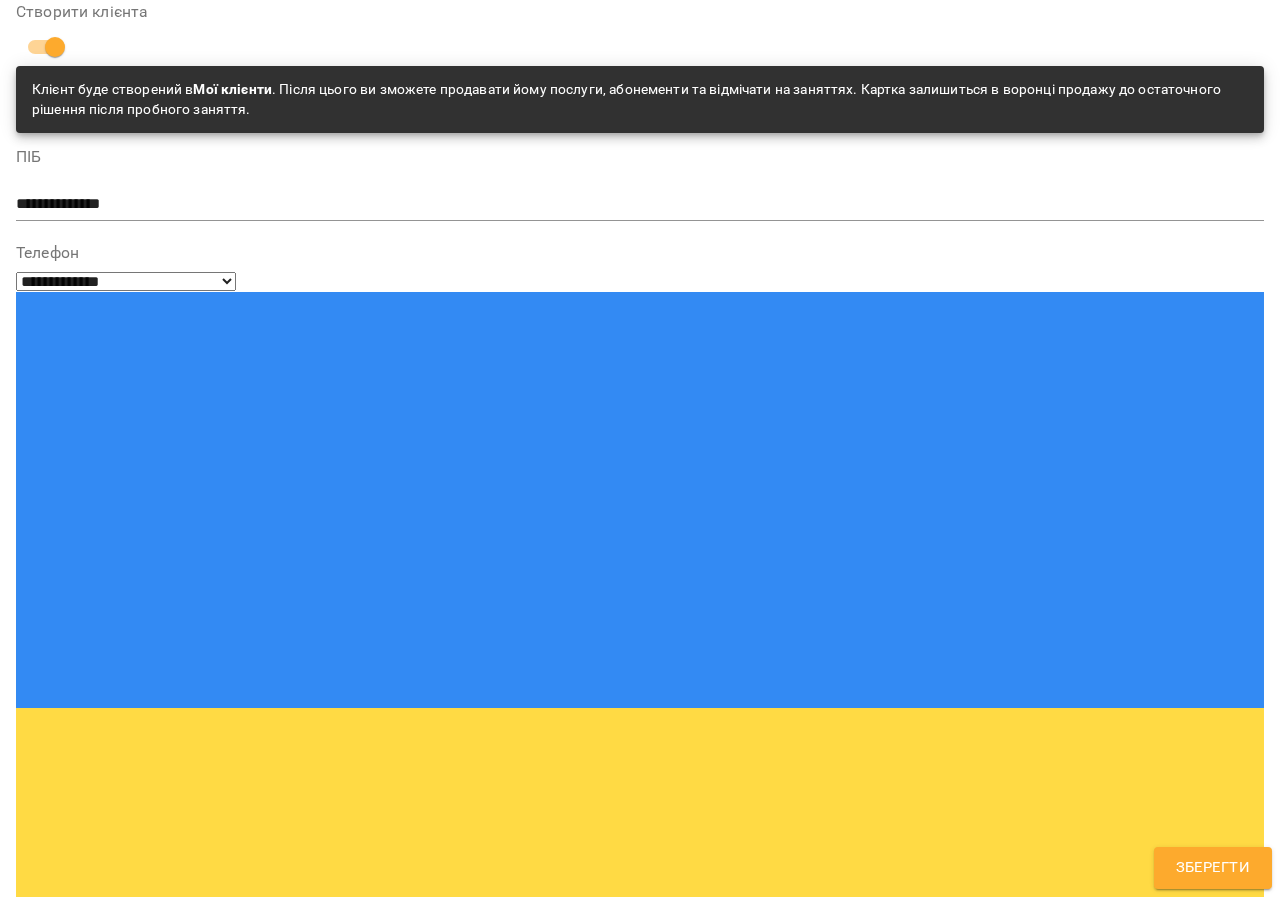 click on "*" at bounding box center [640, 1625] 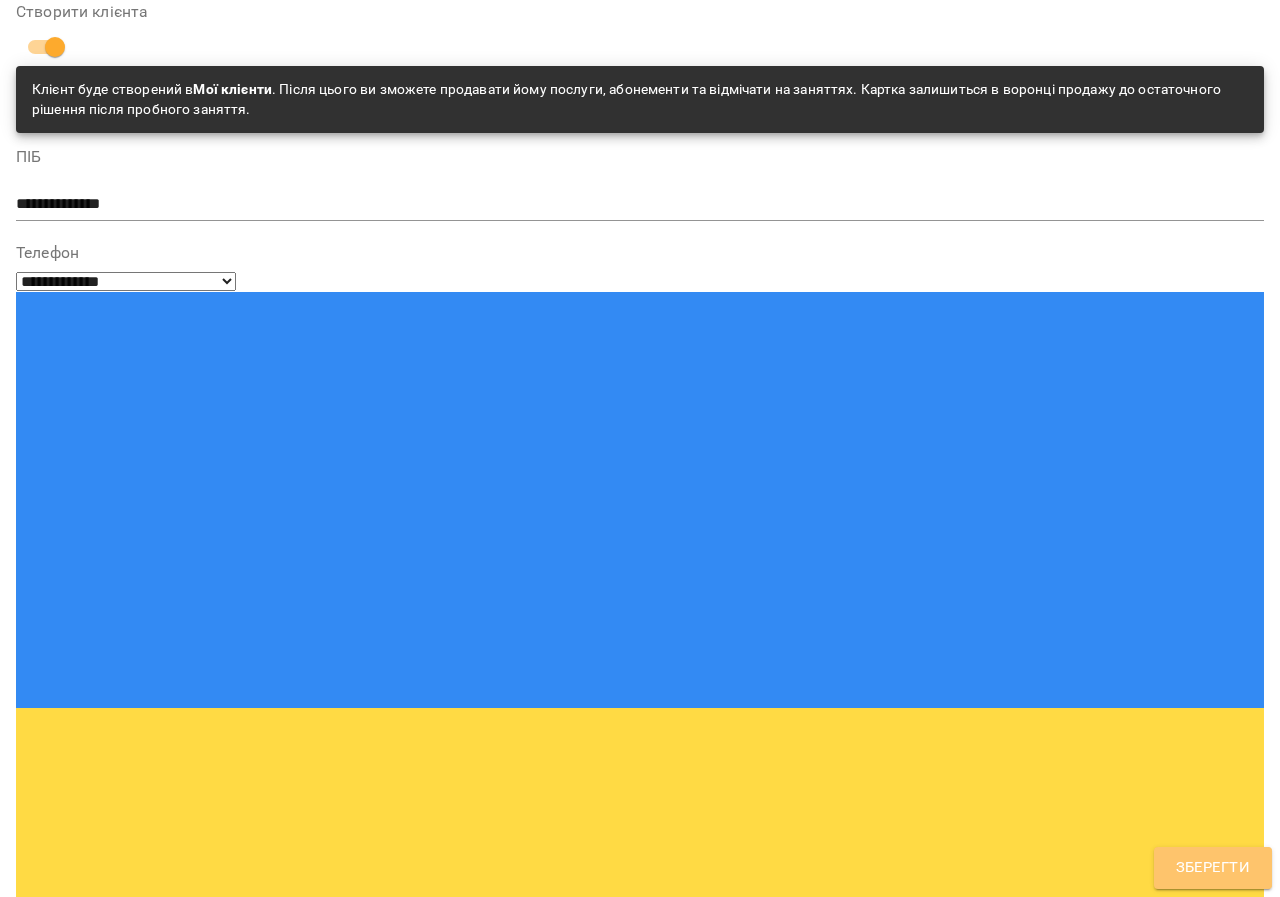 click on "Зберегти" at bounding box center (1213, 868) 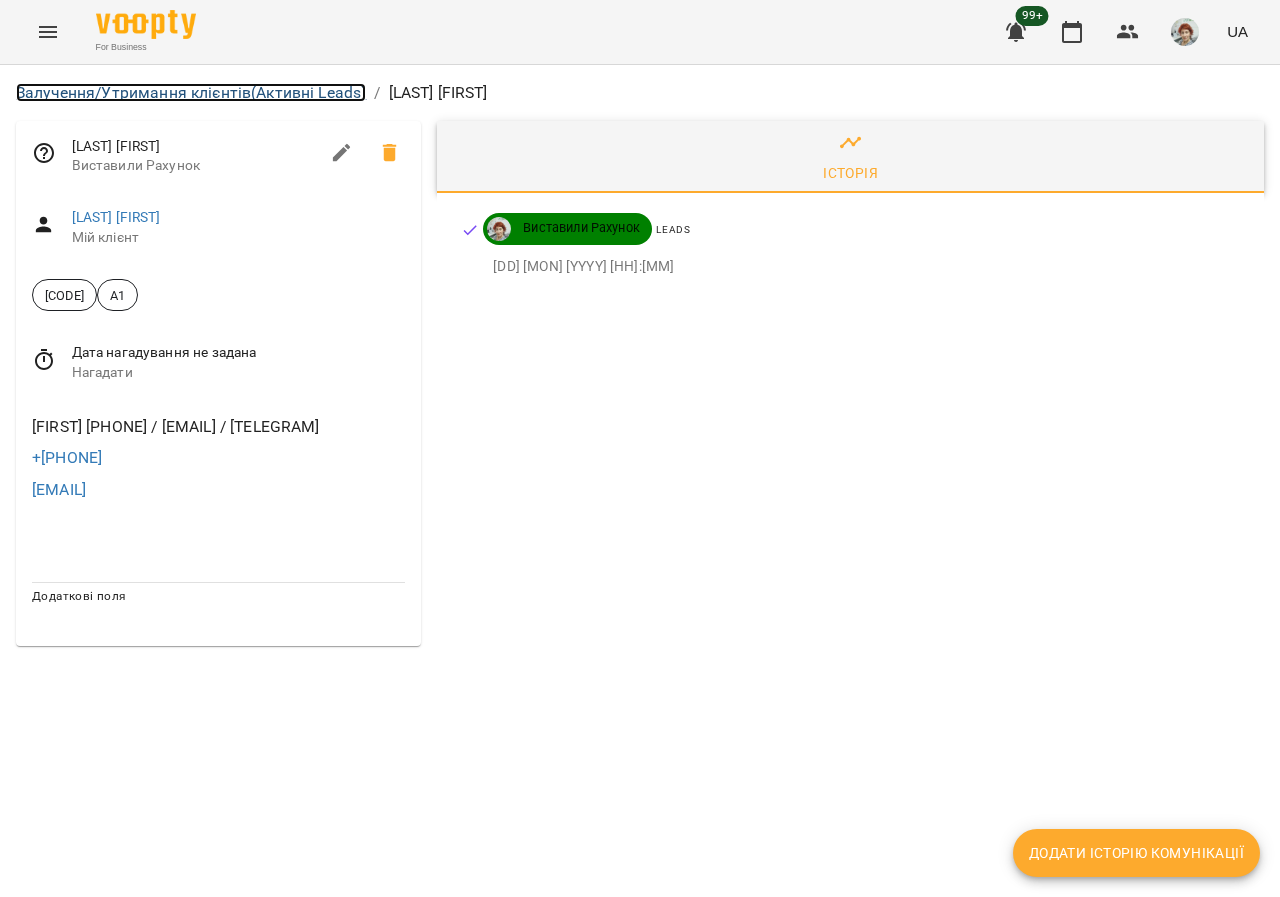 click on "Залучення/Утримання клієнтів (Активні Leads)" at bounding box center (191, 92) 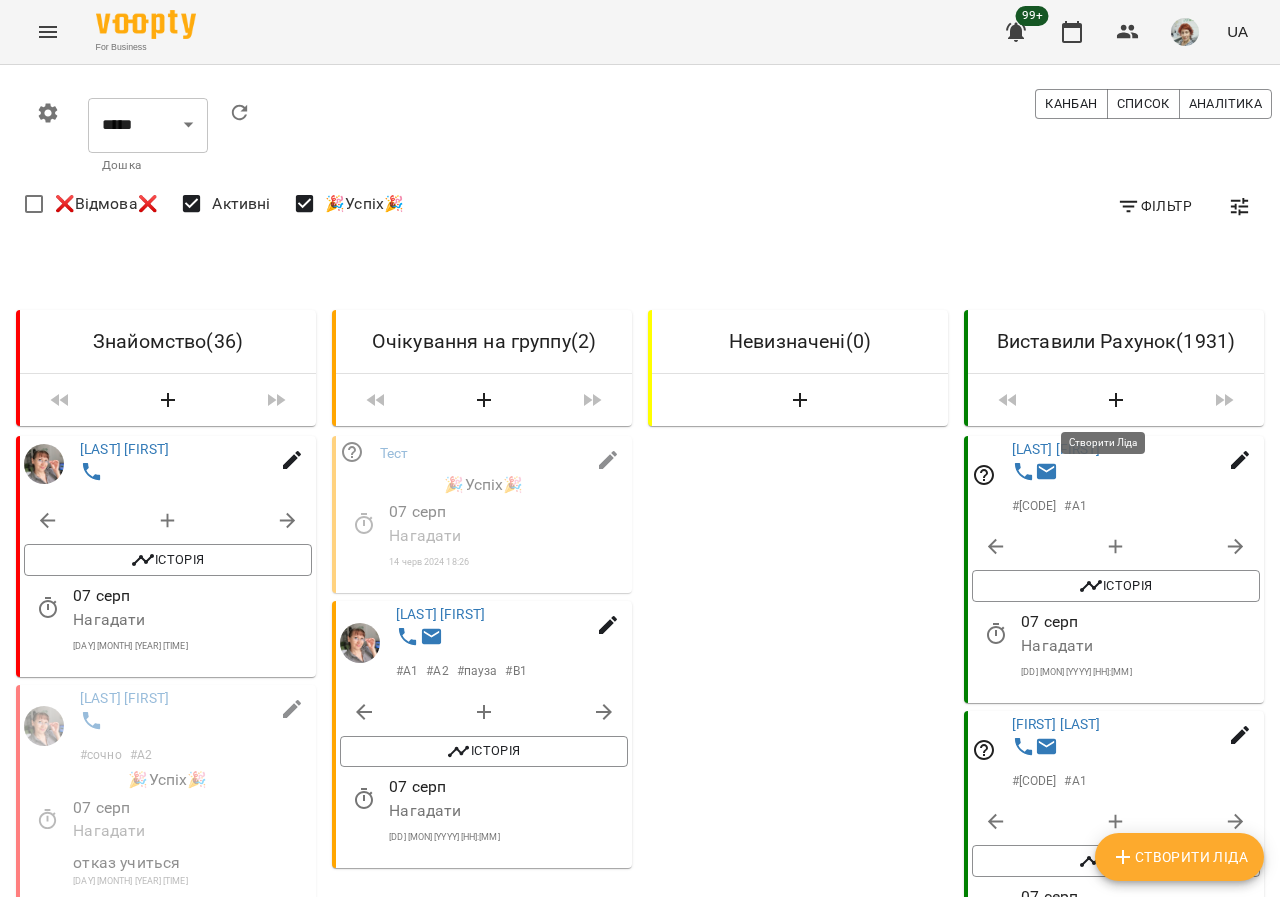 click 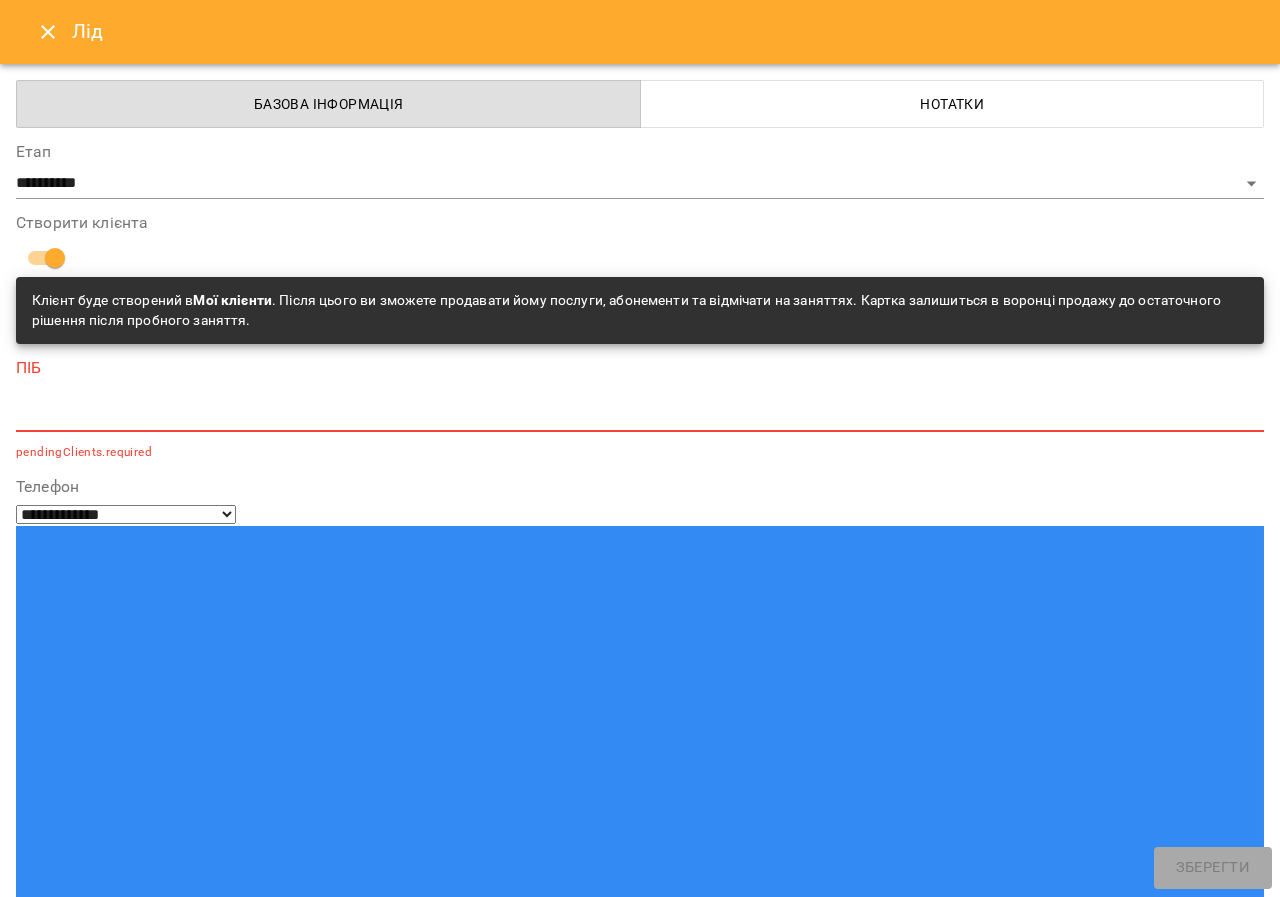 click at bounding box center (640, 415) 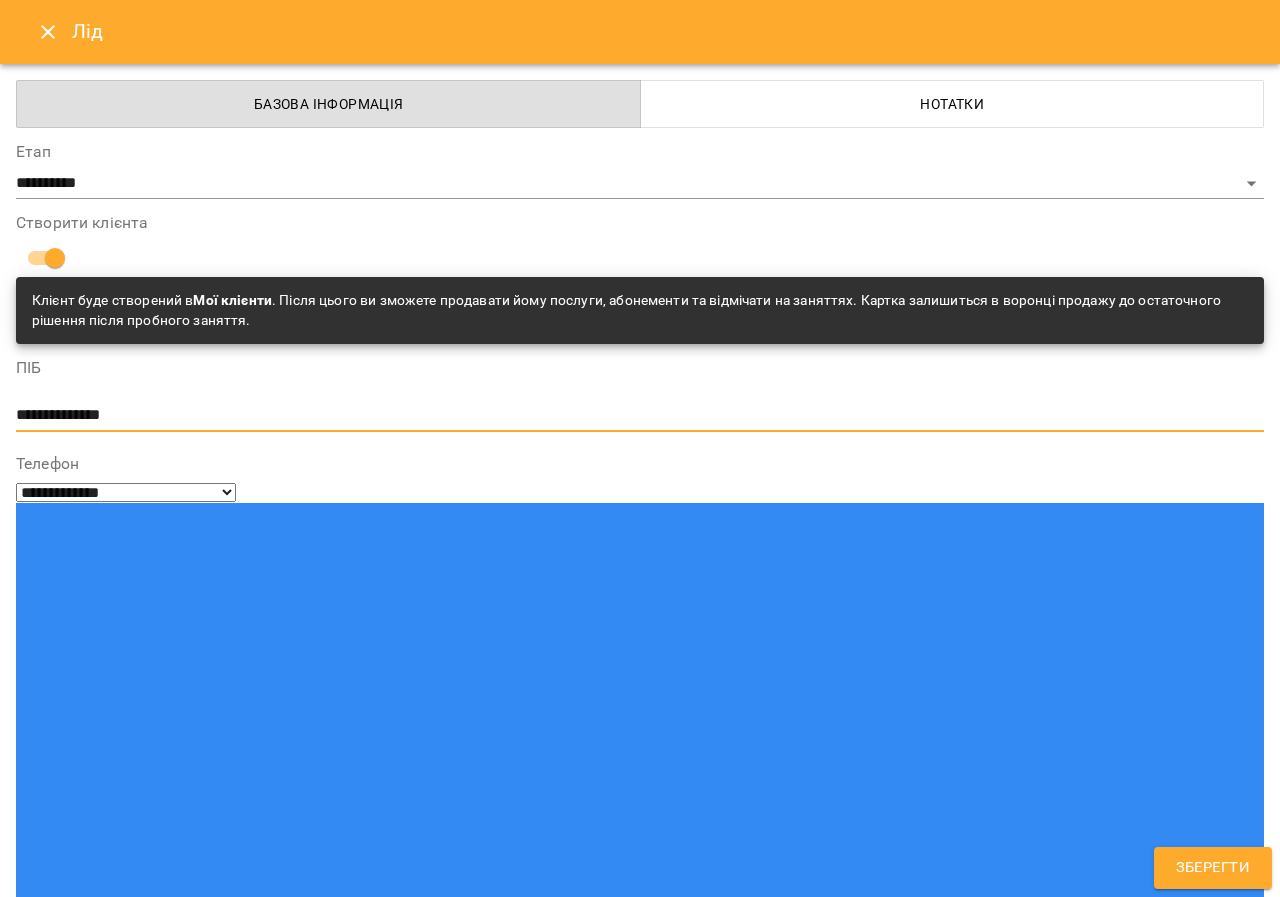 type on "**********" 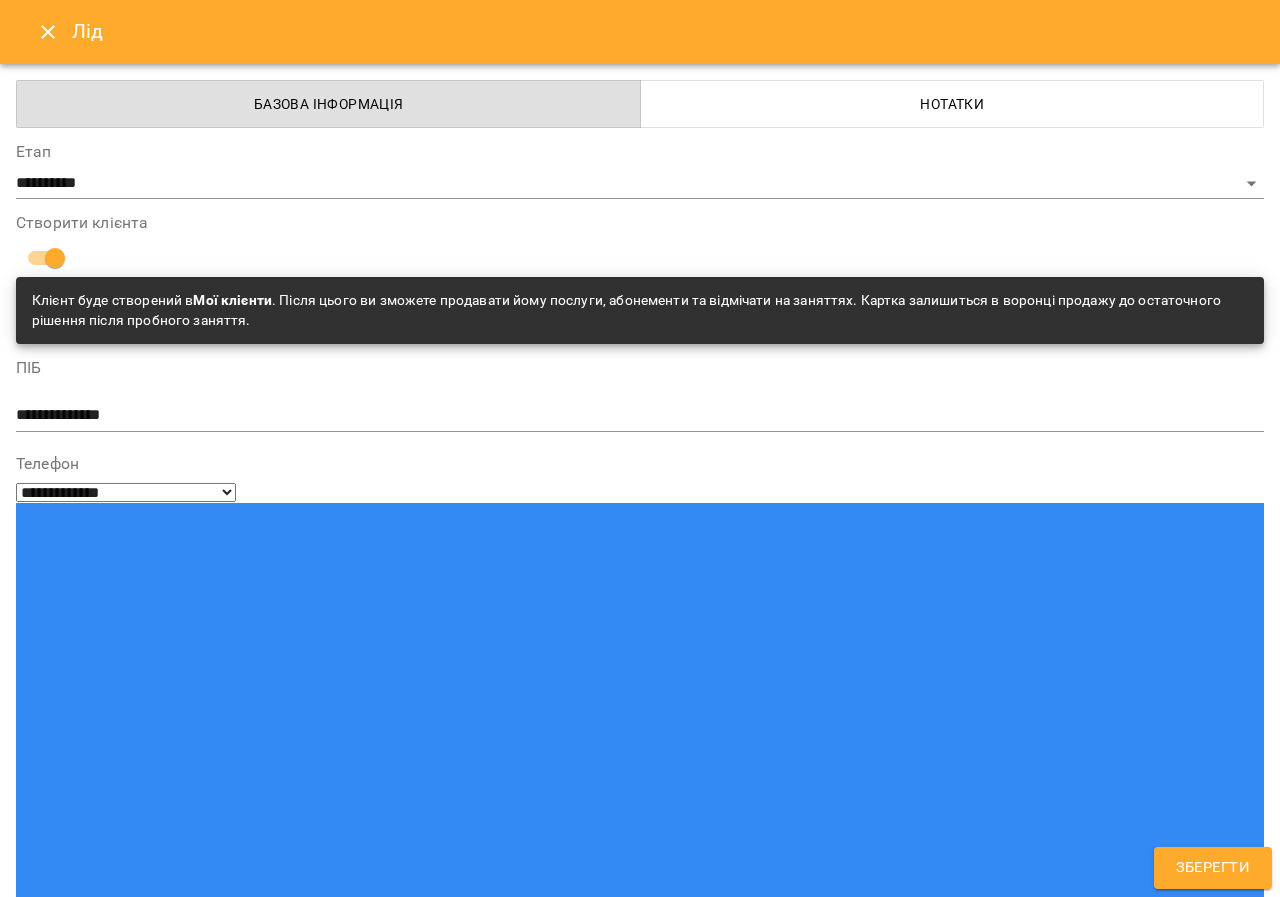 paste on "**********" 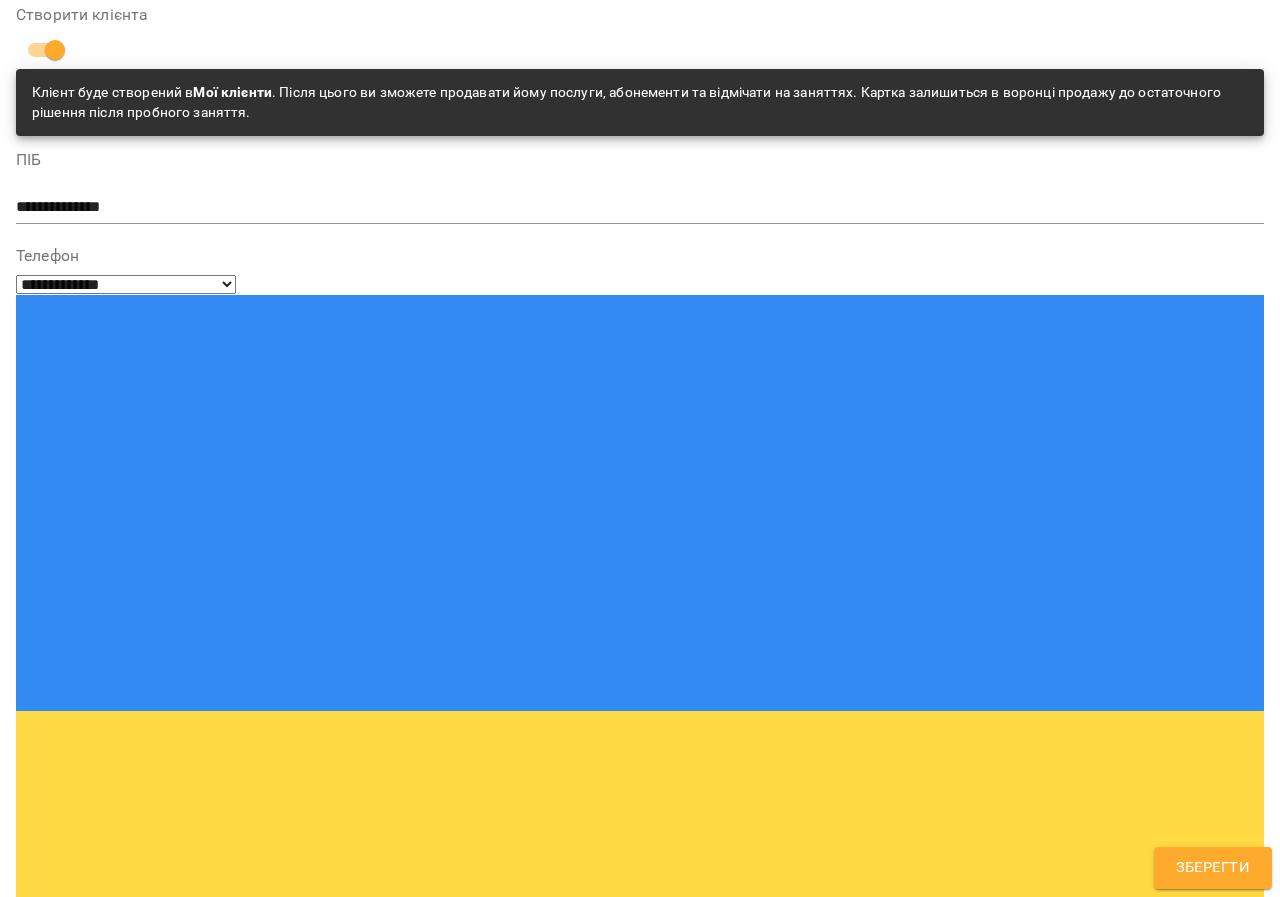 scroll, scrollTop: 211, scrollLeft: 0, axis: vertical 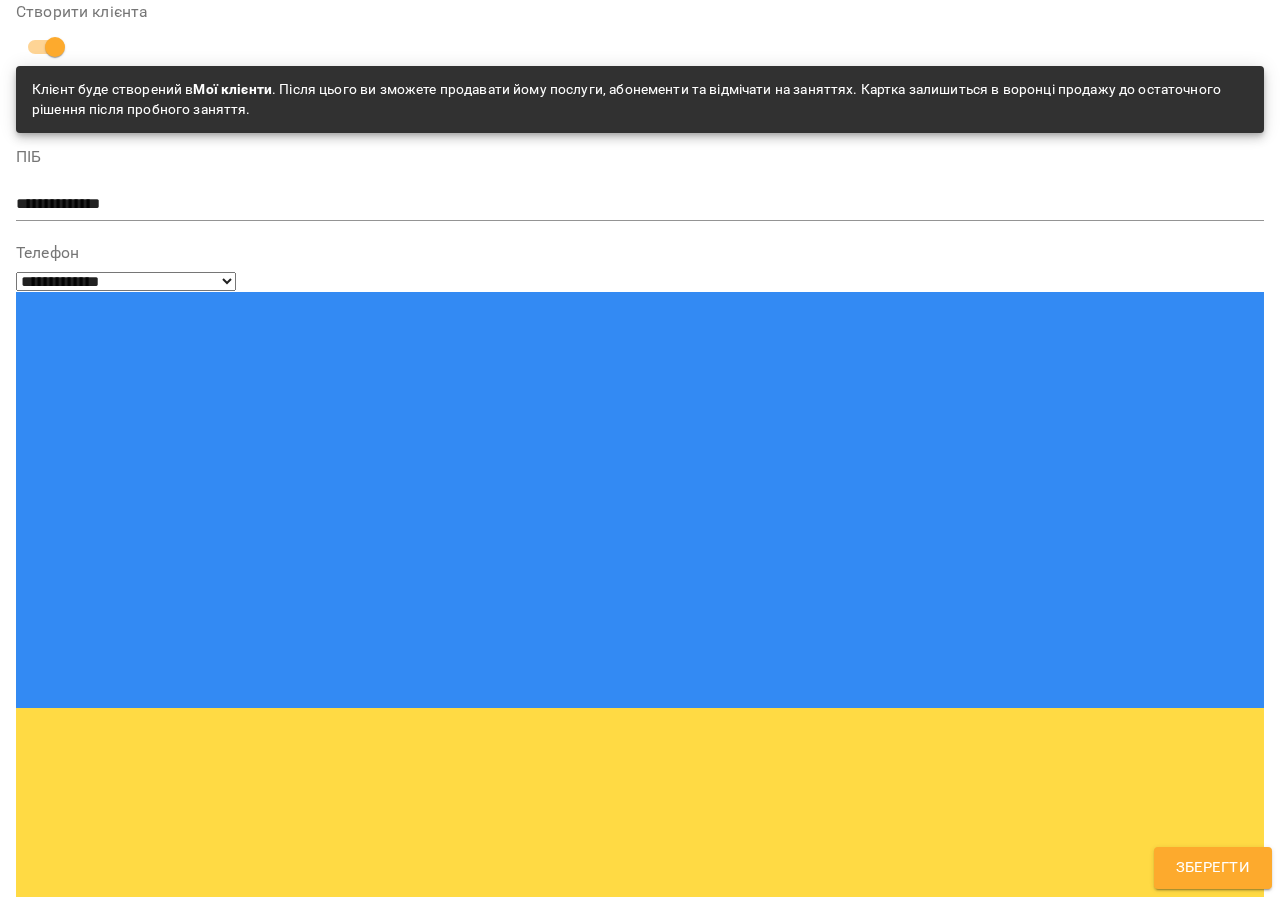 click at bounding box center [640, 1624] 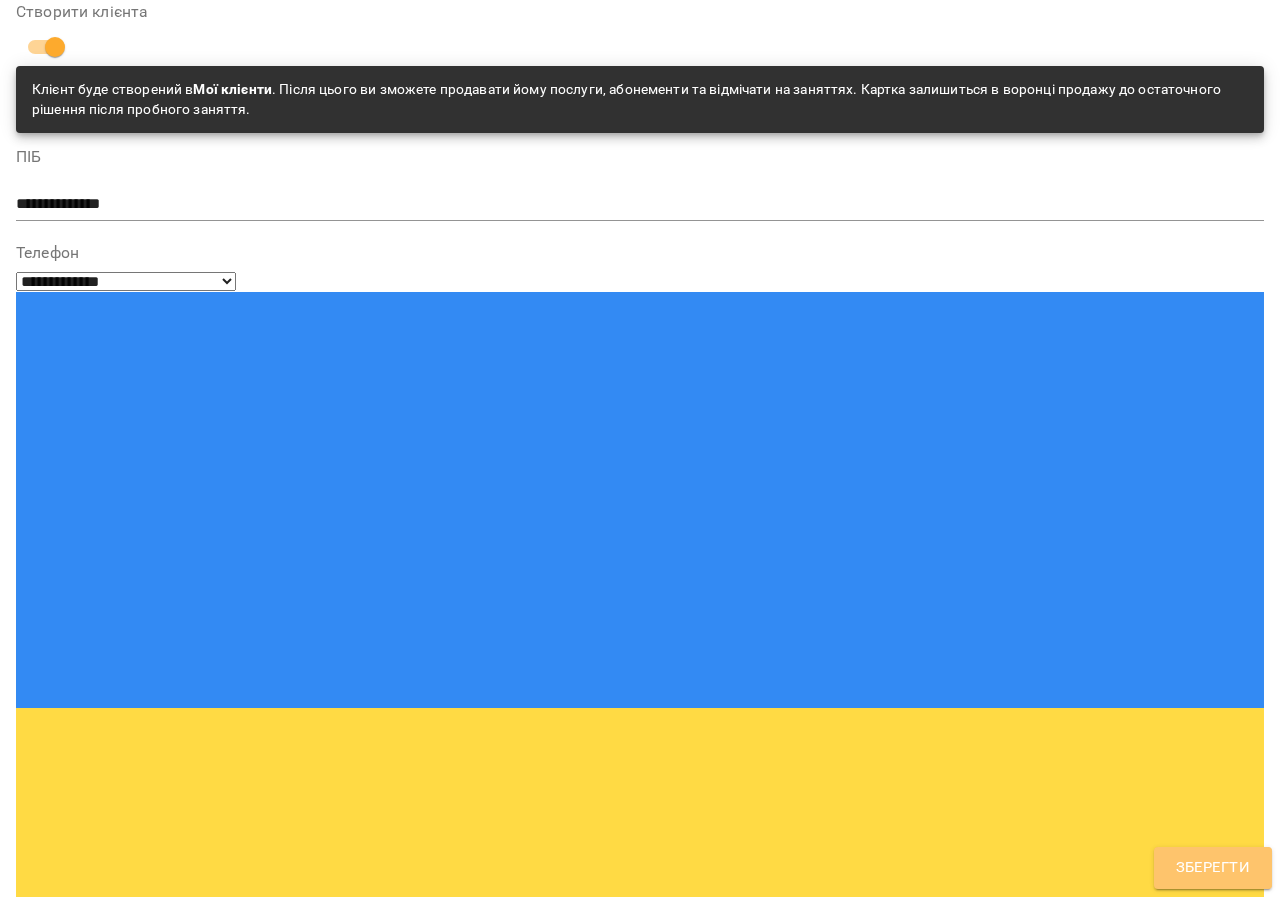 click on "Зберегти" at bounding box center [1213, 868] 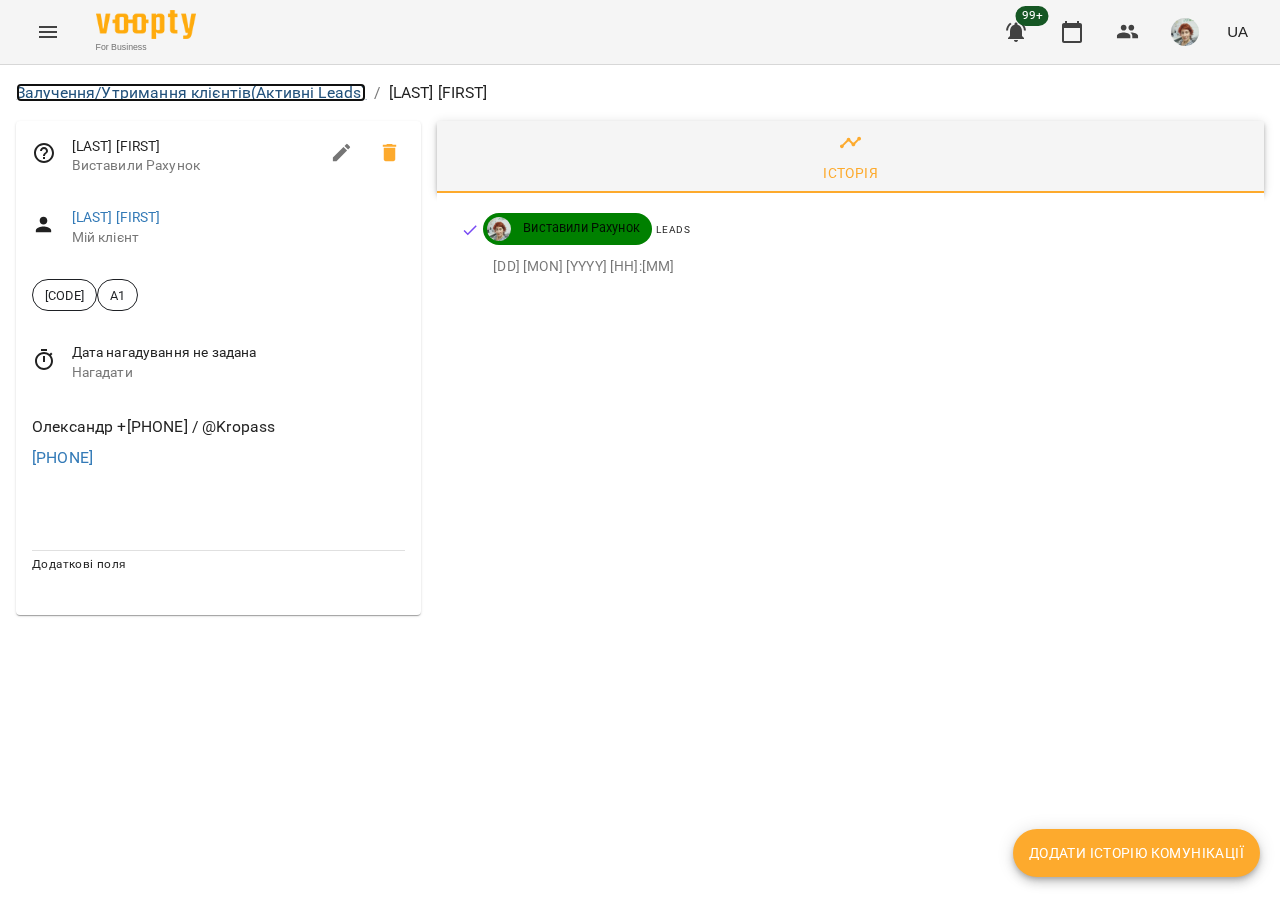 click on "Залучення/Утримання клієнтів (Активні Leads)" at bounding box center [191, 92] 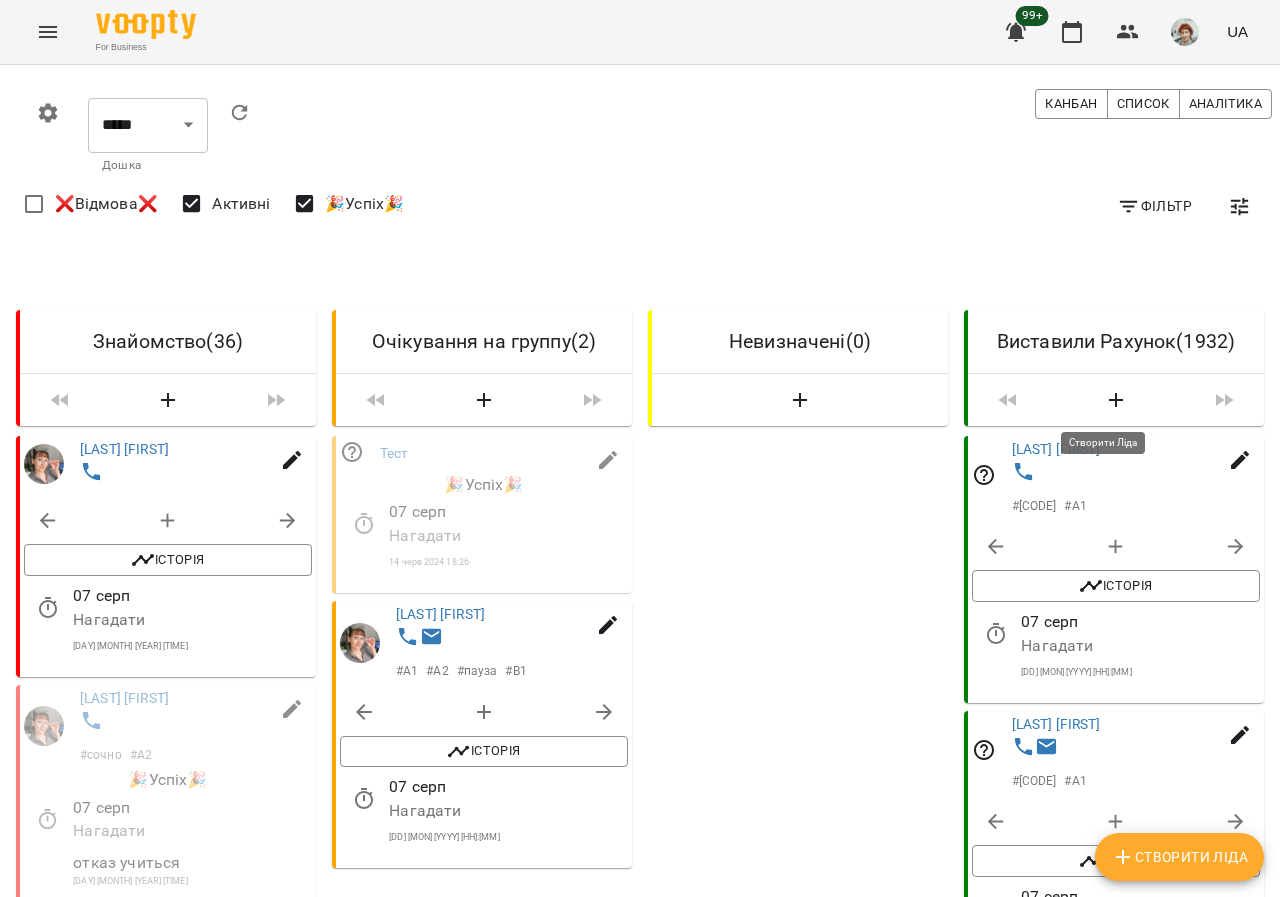click 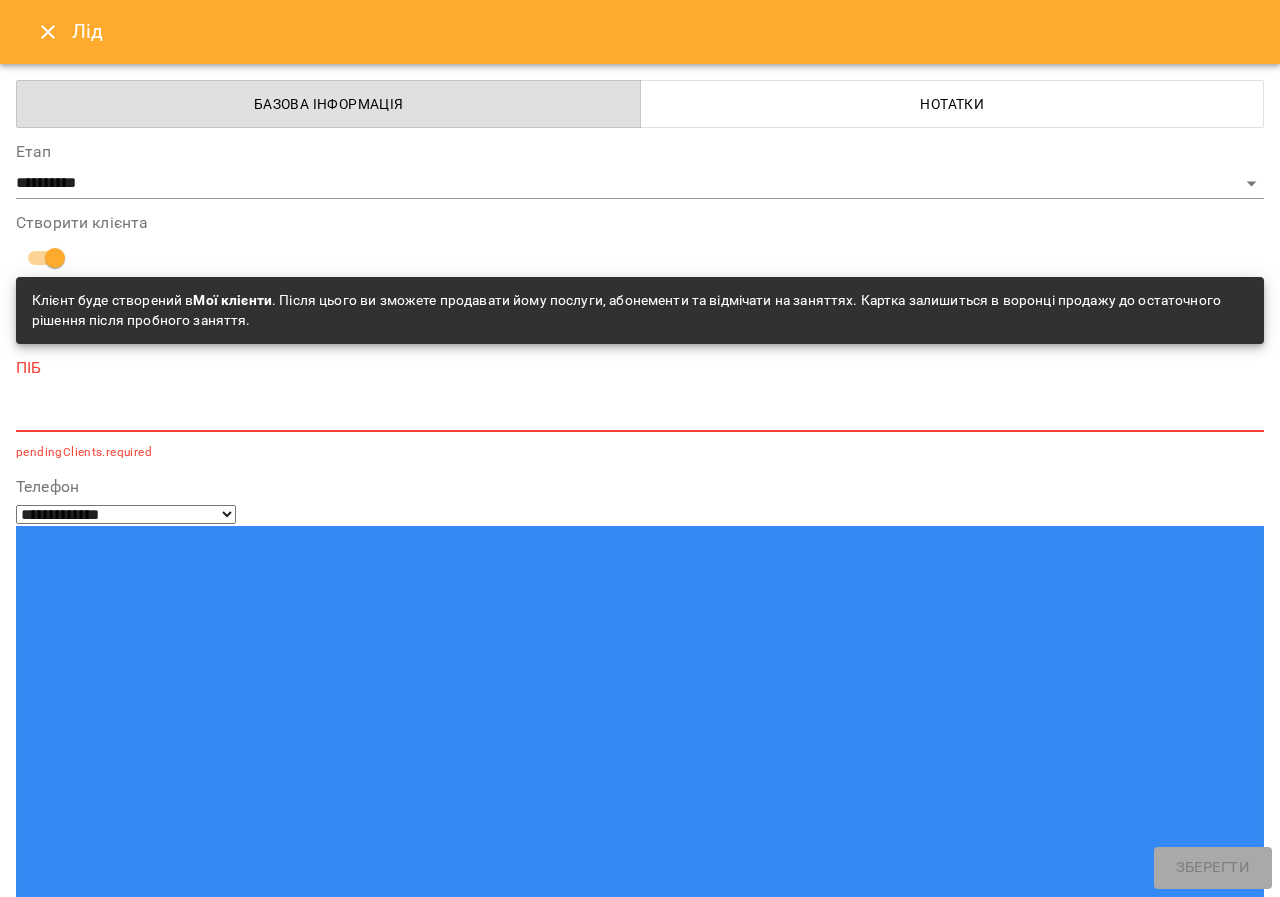 click at bounding box center [640, 415] 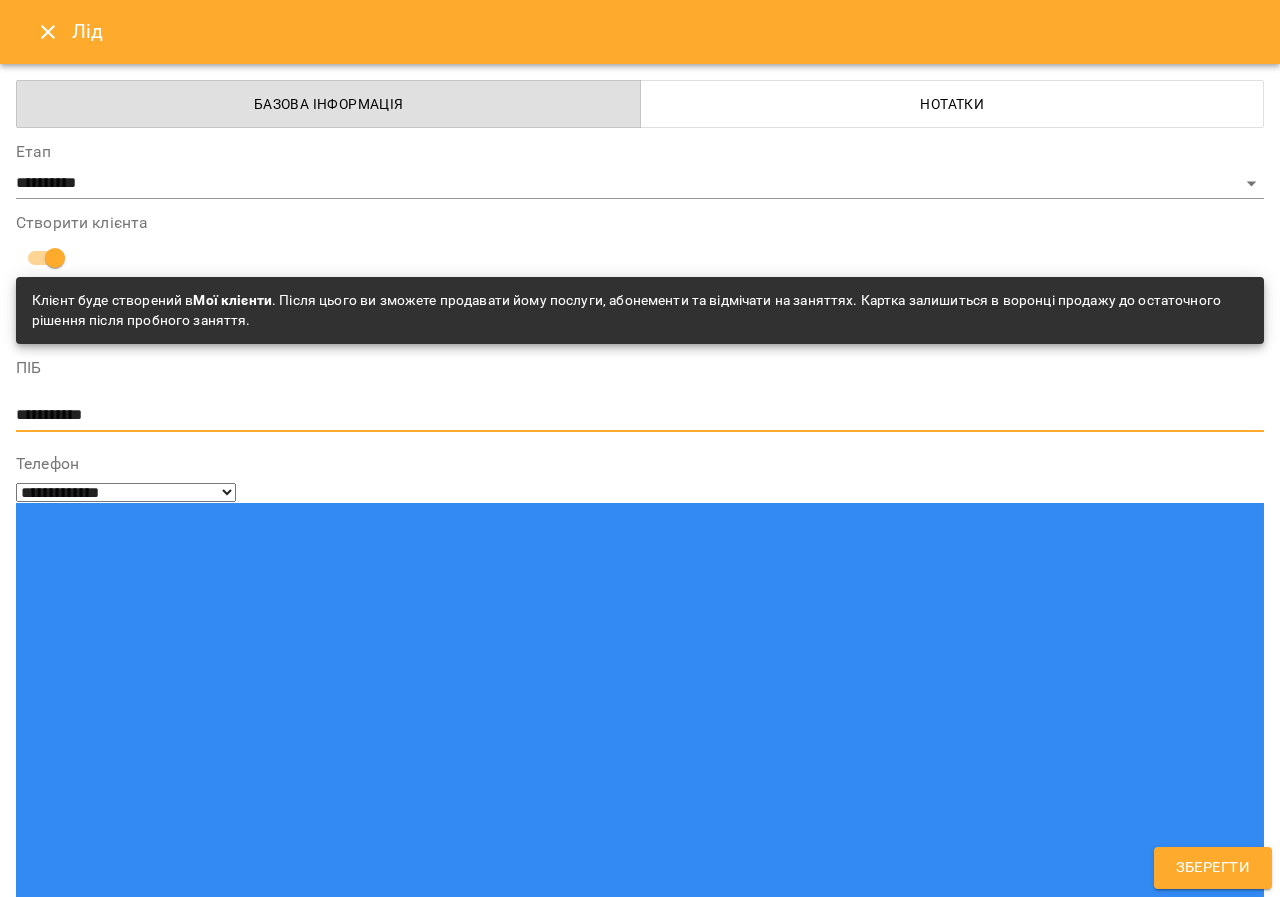 type on "**********" 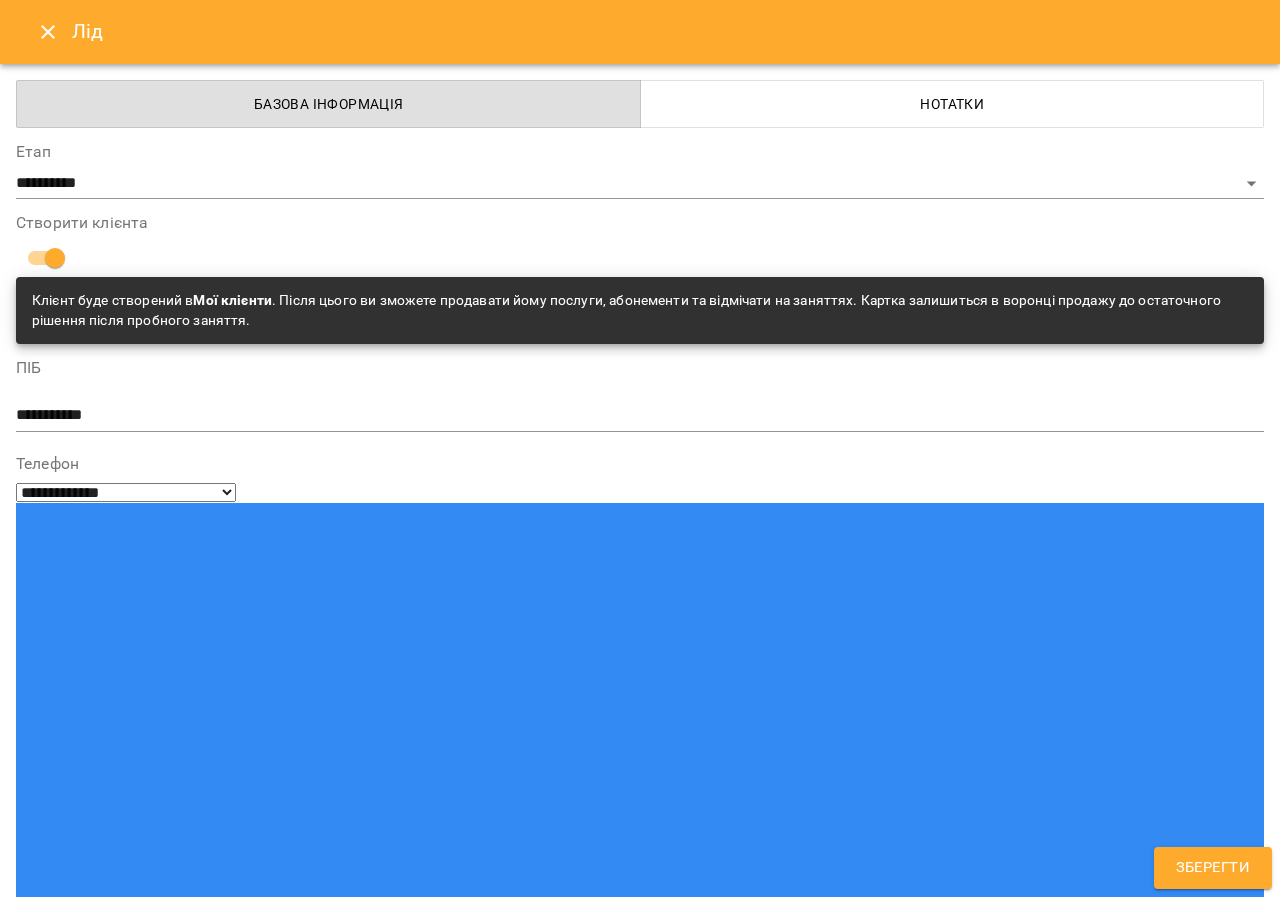 click at bounding box center (99, 1350) 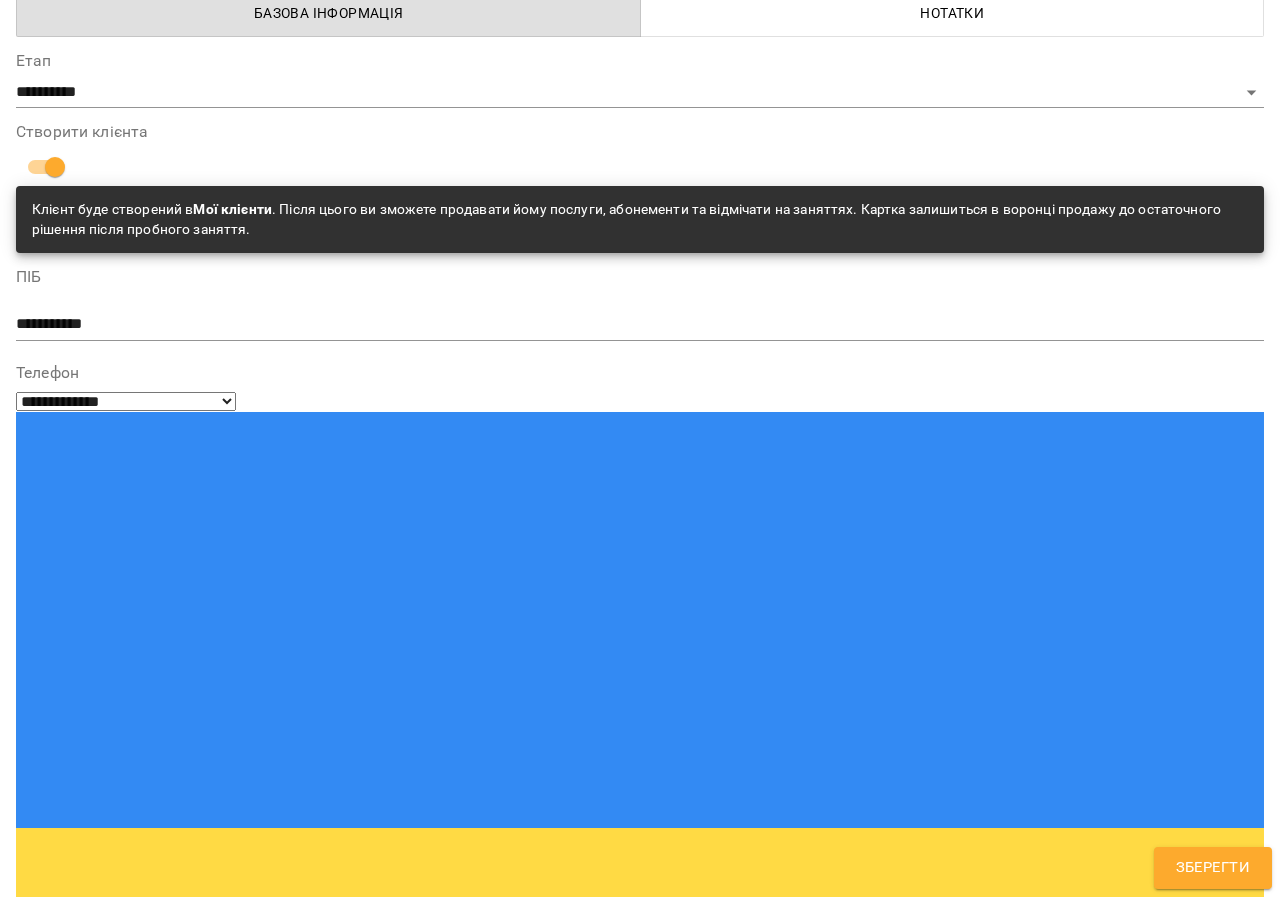 scroll, scrollTop: 200, scrollLeft: 0, axis: vertical 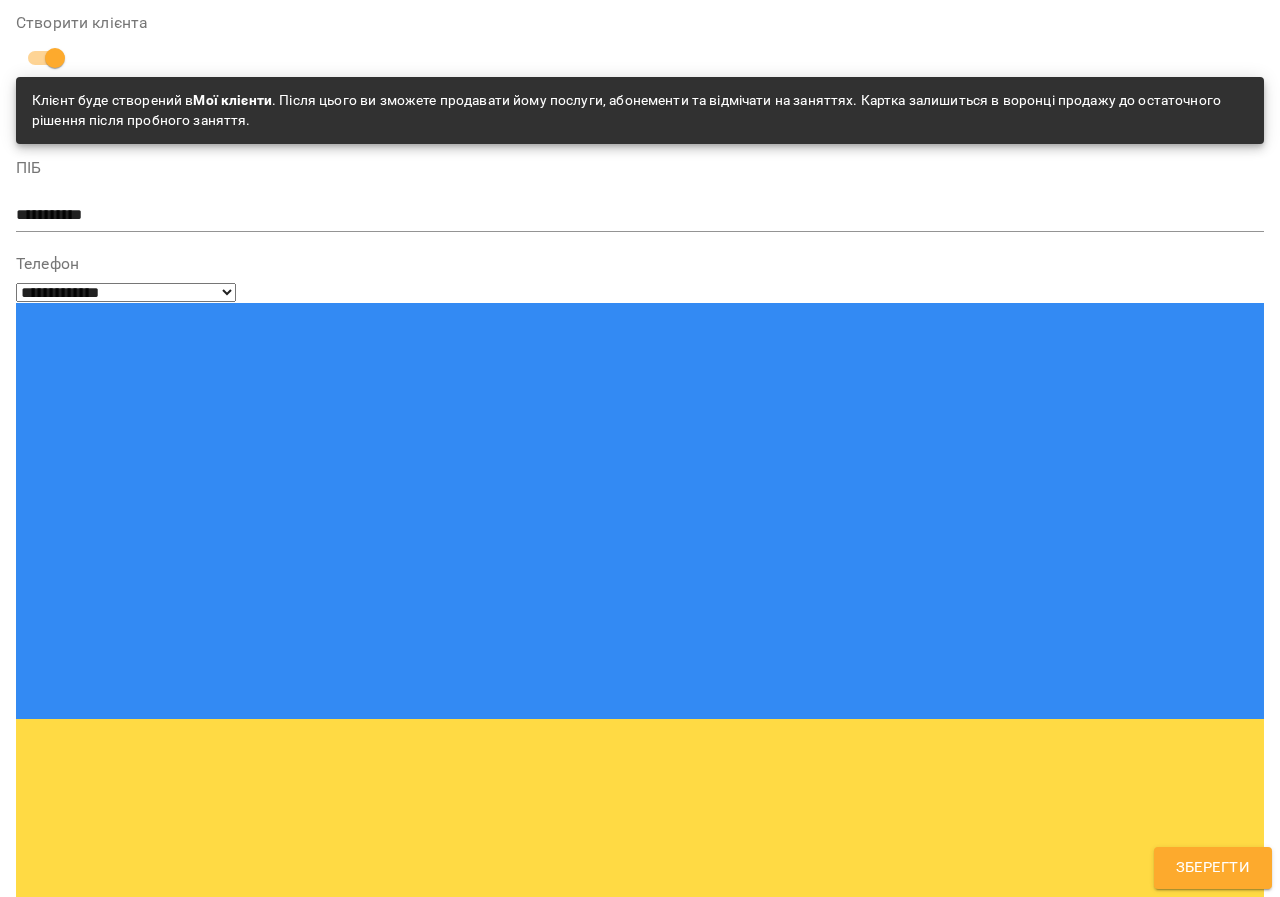 type on "**********" 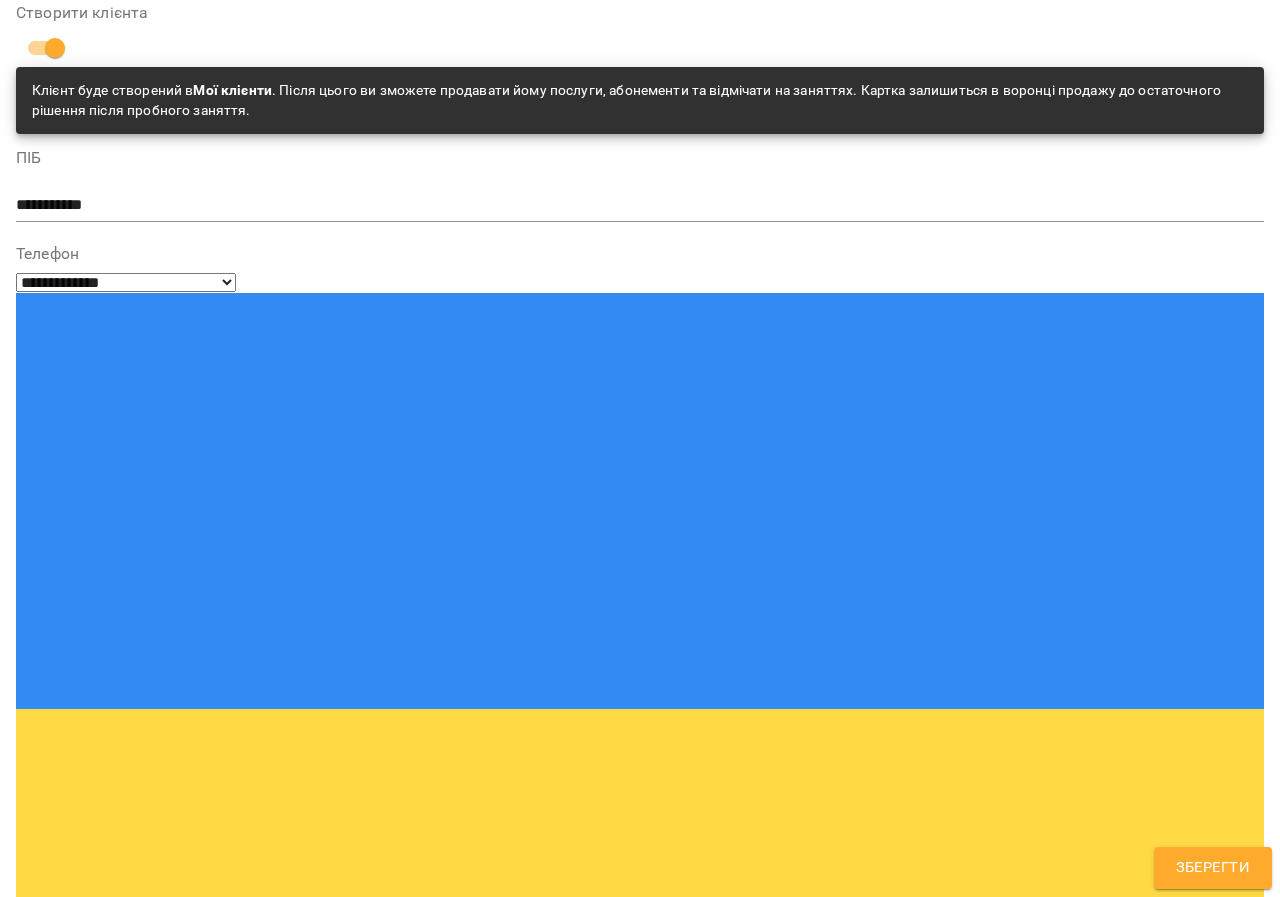 scroll, scrollTop: 211, scrollLeft: 0, axis: vertical 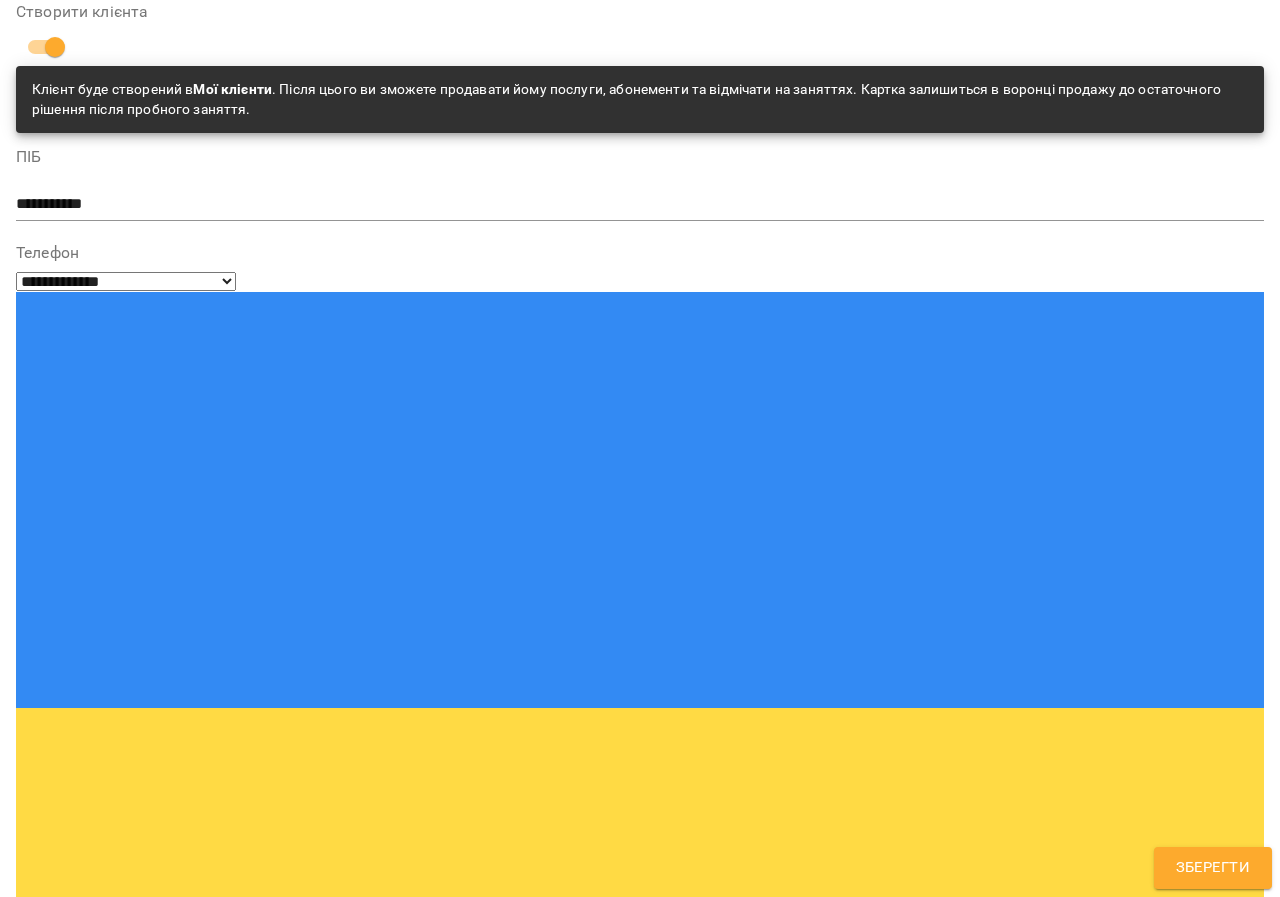click at bounding box center [640, 1624] 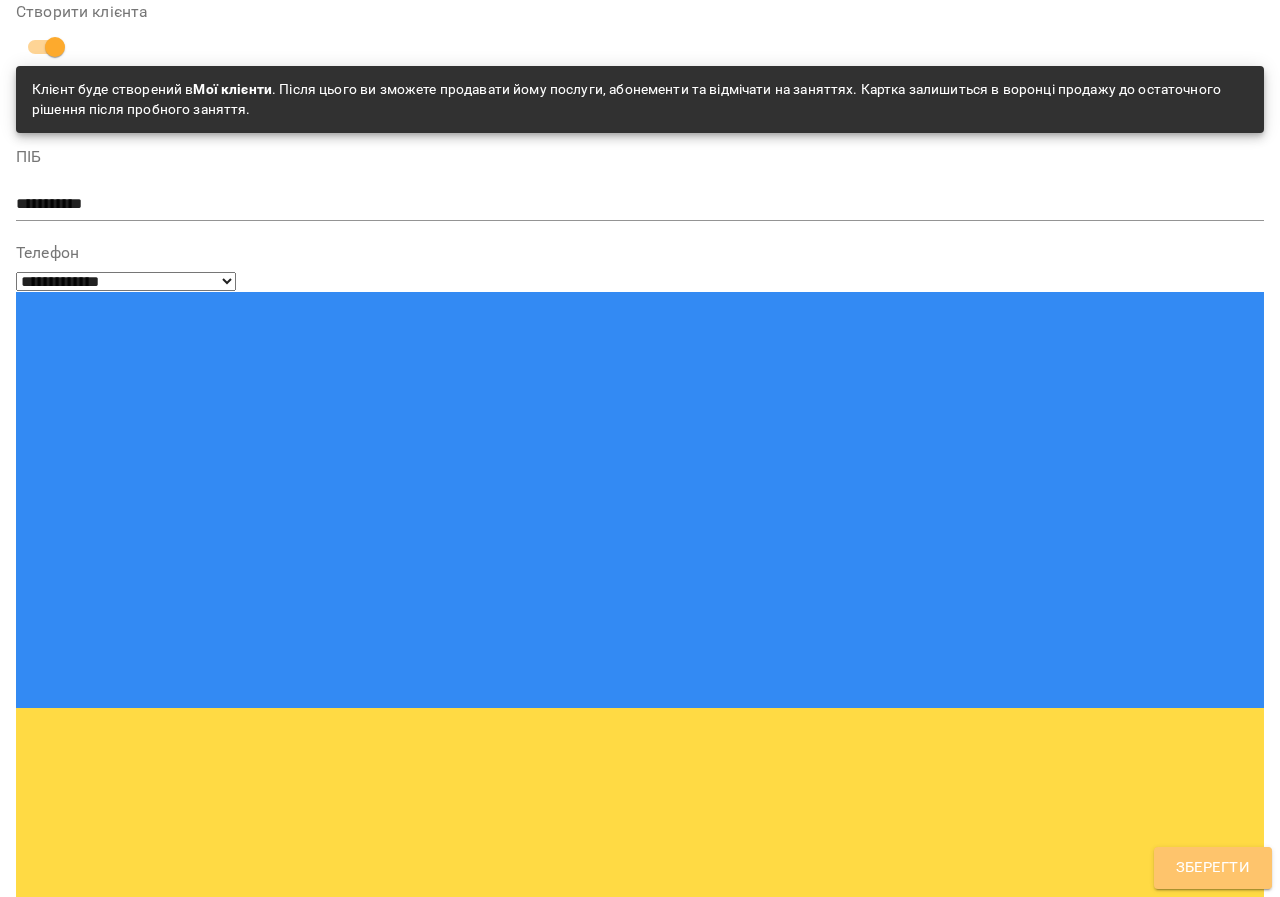 click on "Зберегти" at bounding box center [1213, 868] 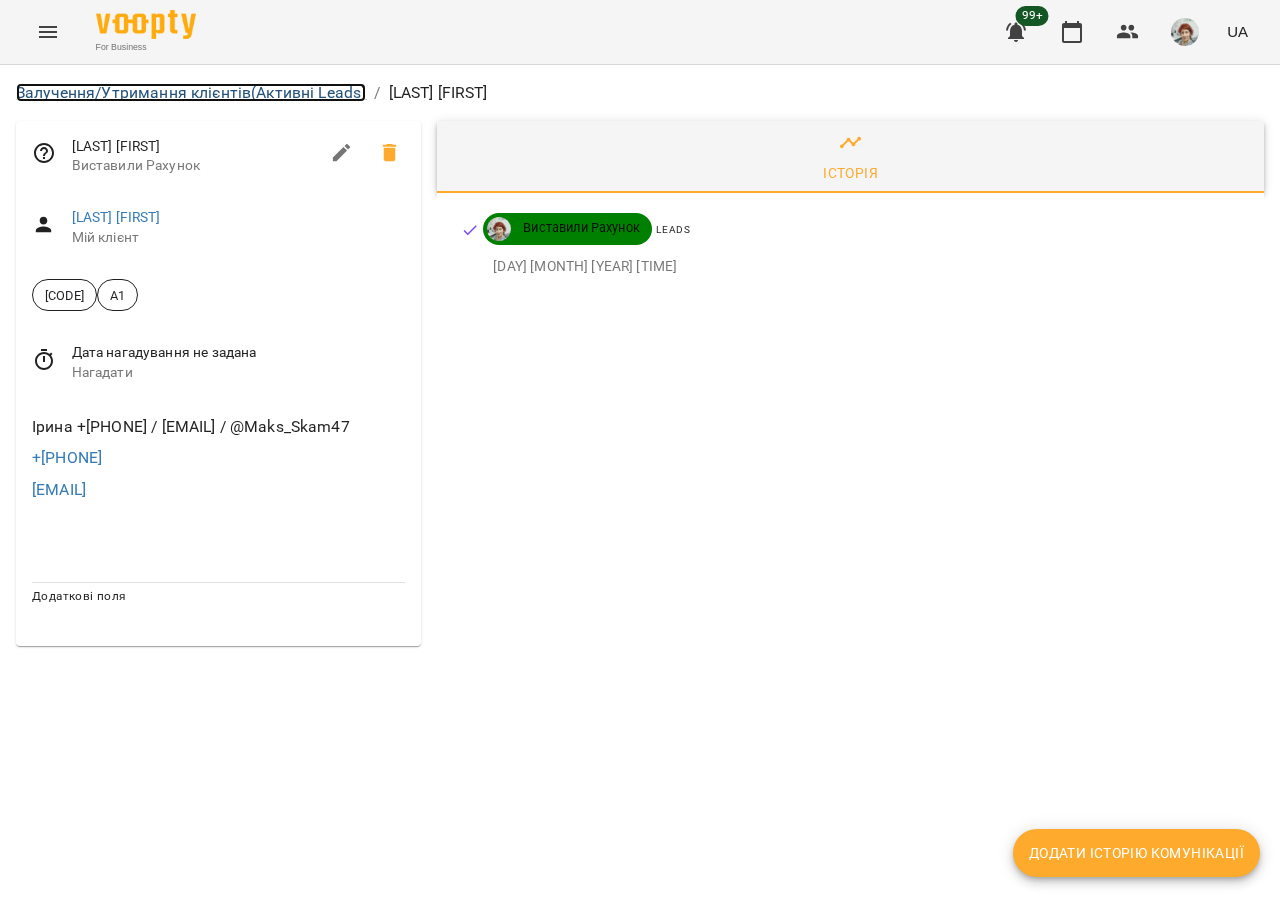 click on "Залучення/Утримання клієнтів (Активні Leads)" at bounding box center (191, 92) 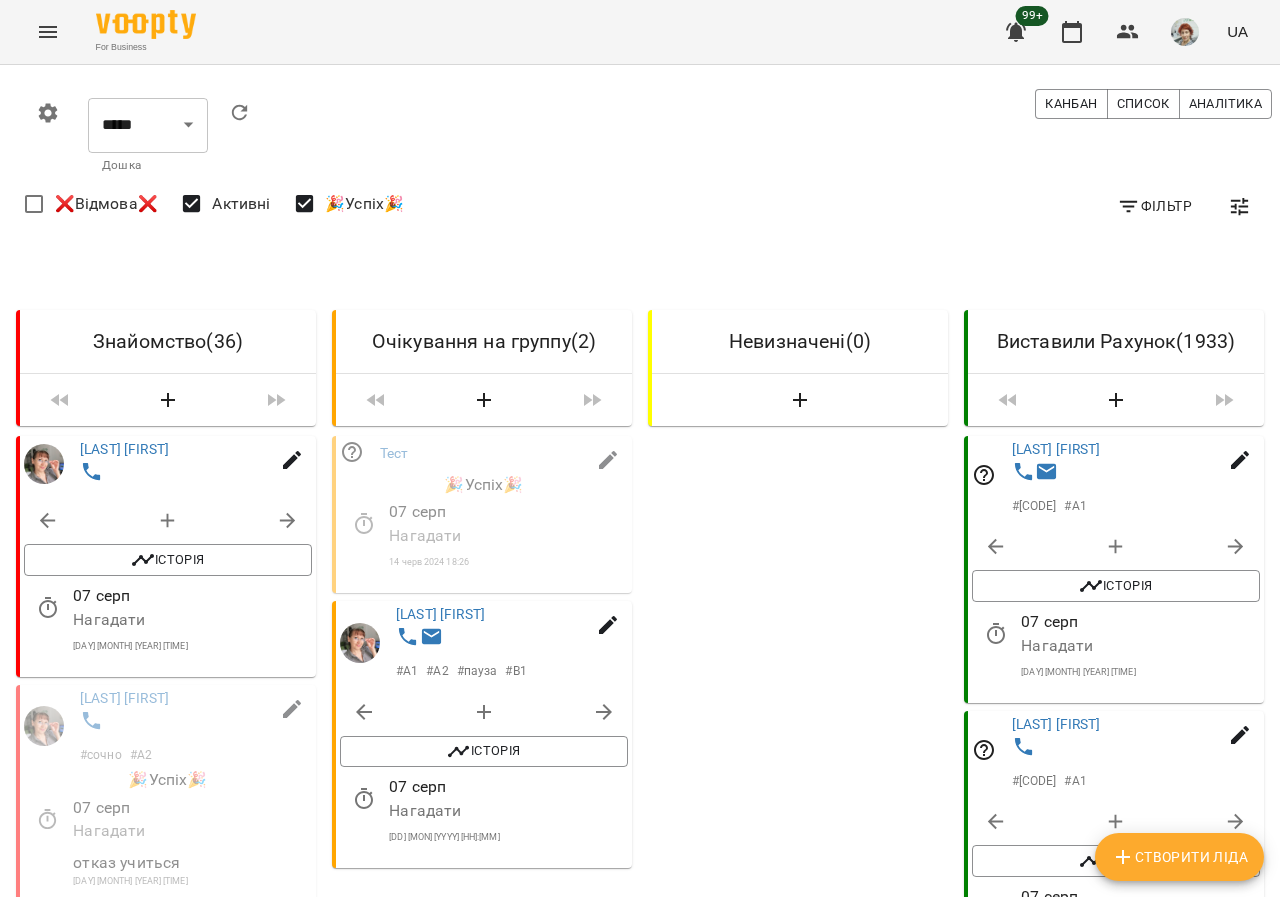 click on "Невизначені ( 0 )" at bounding box center (798, 1790) 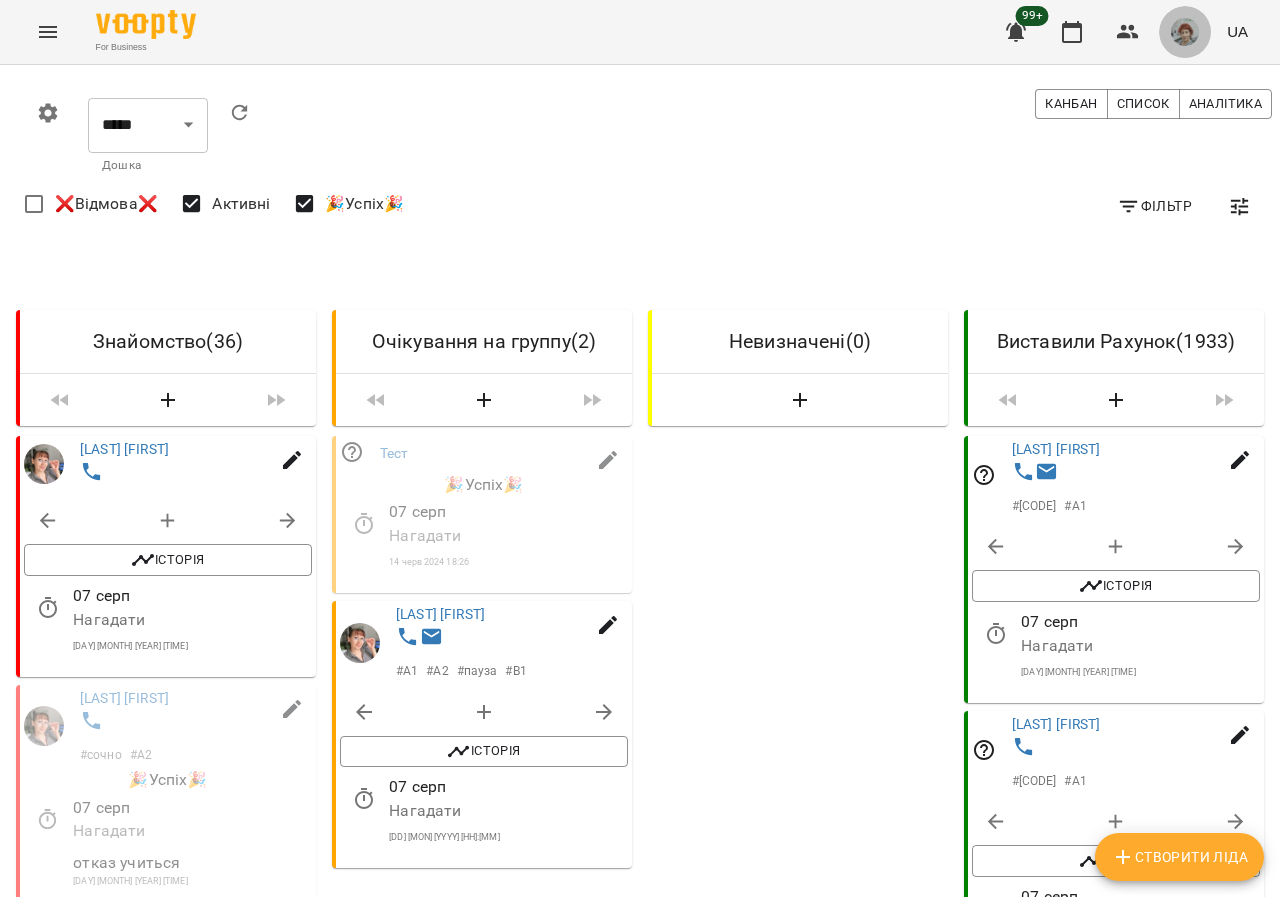 click at bounding box center [1185, 32] 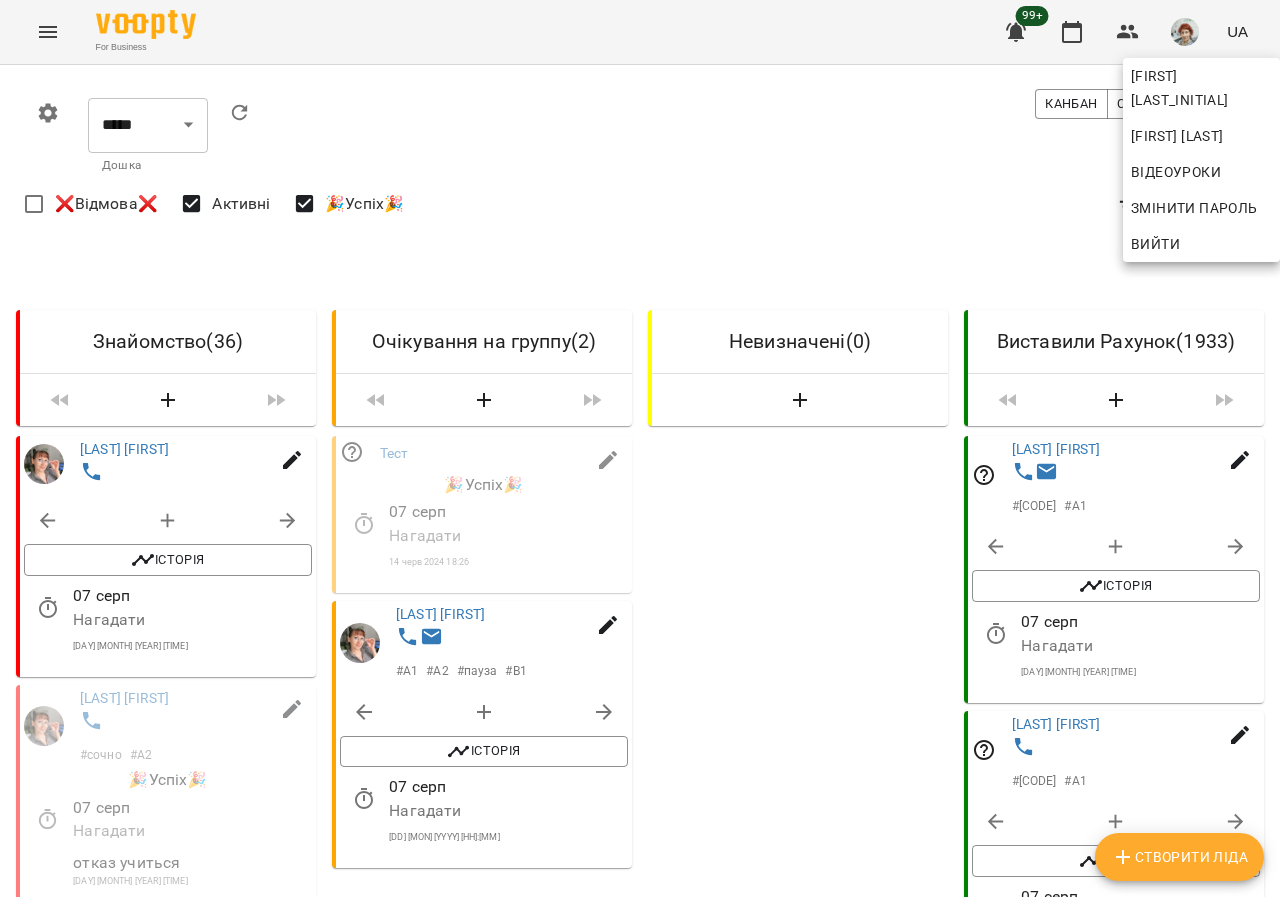 click at bounding box center [640, 448] 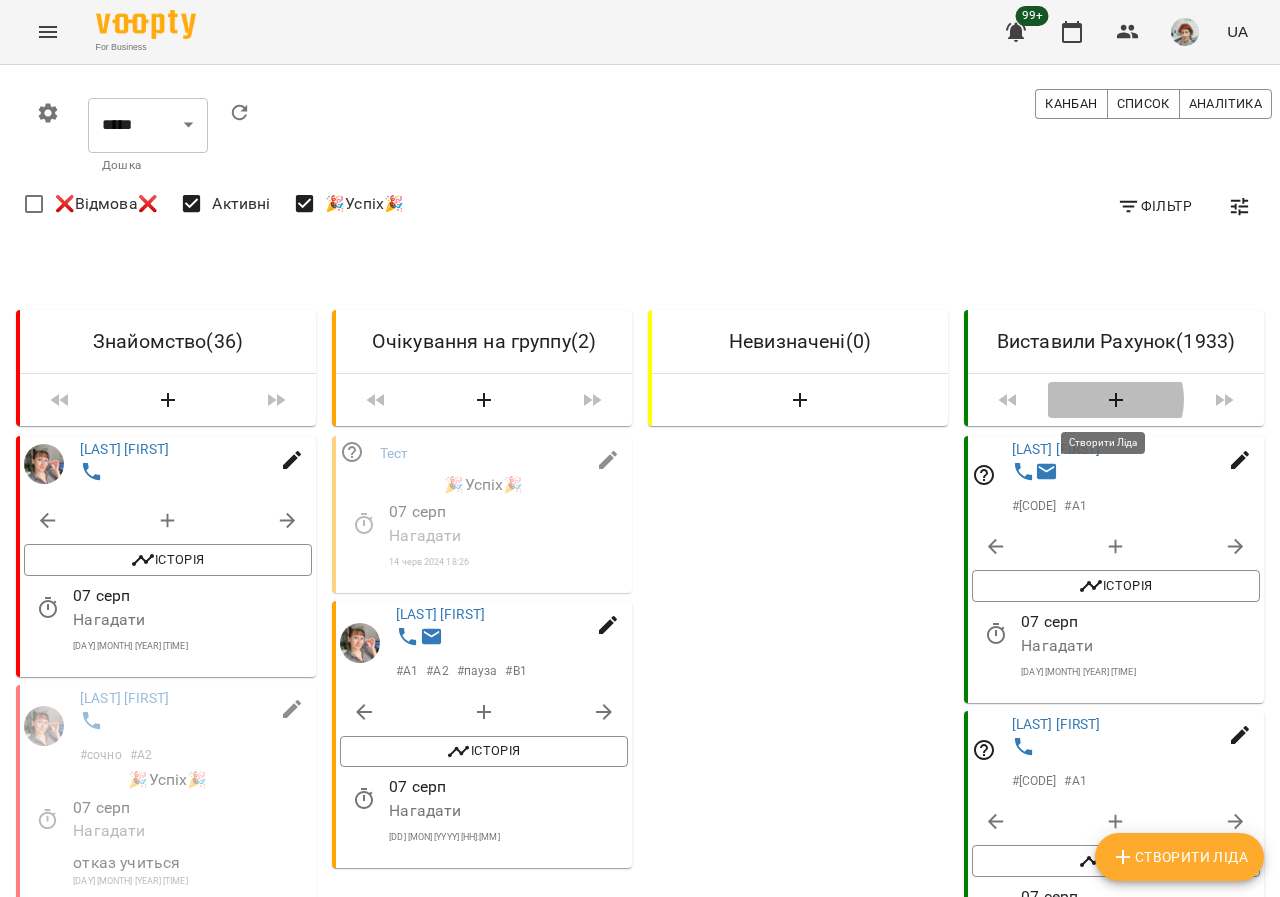 click 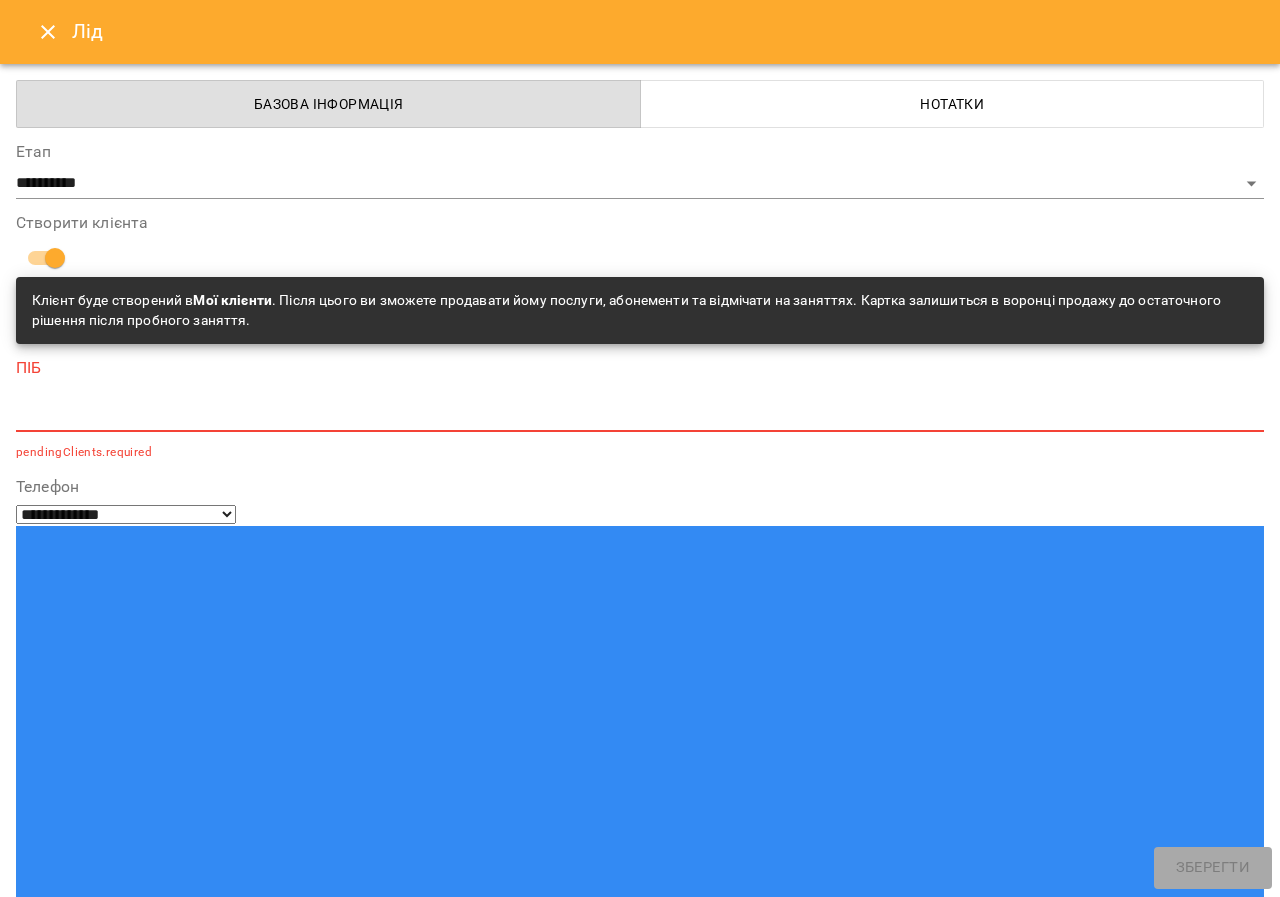 click at bounding box center [640, 415] 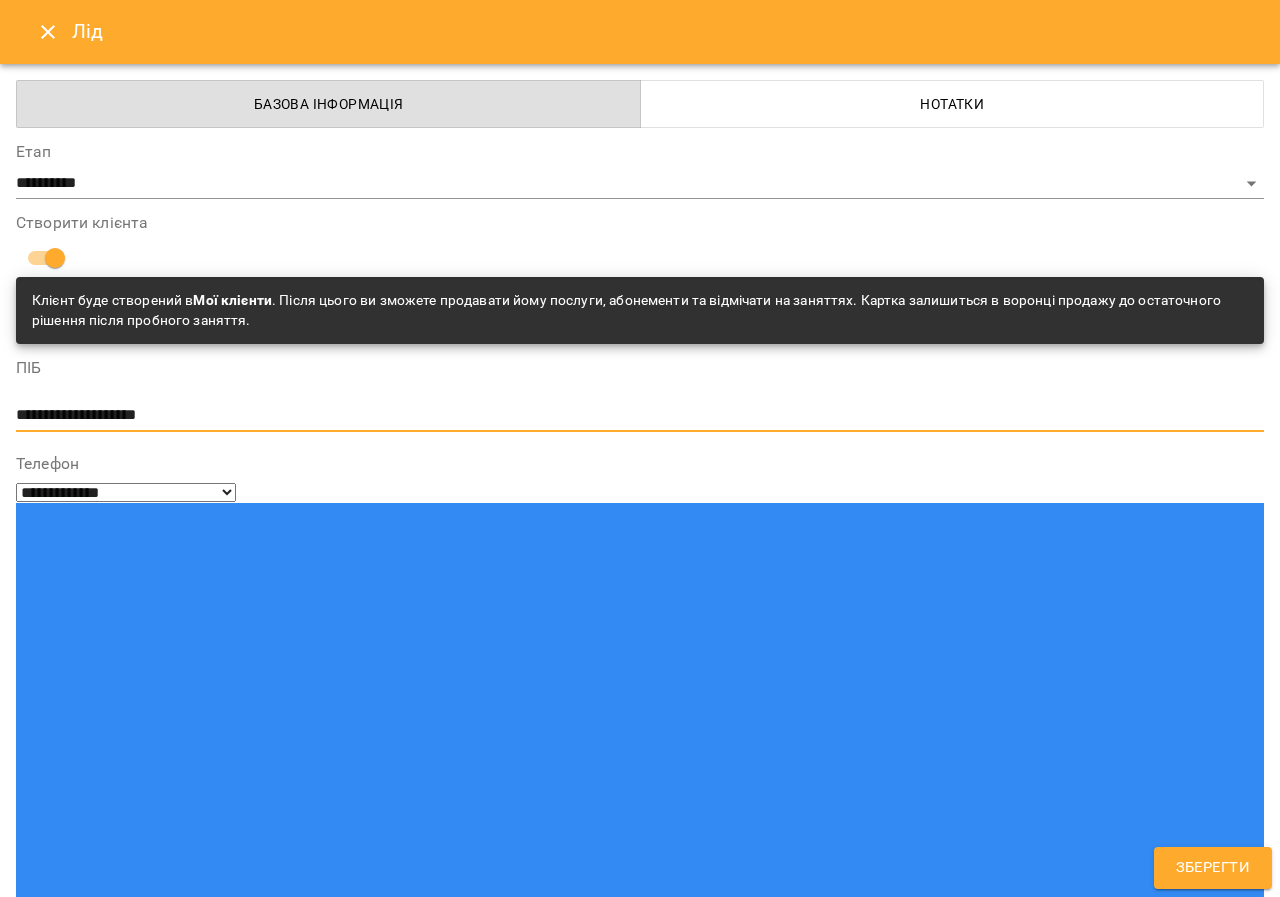 type on "**********" 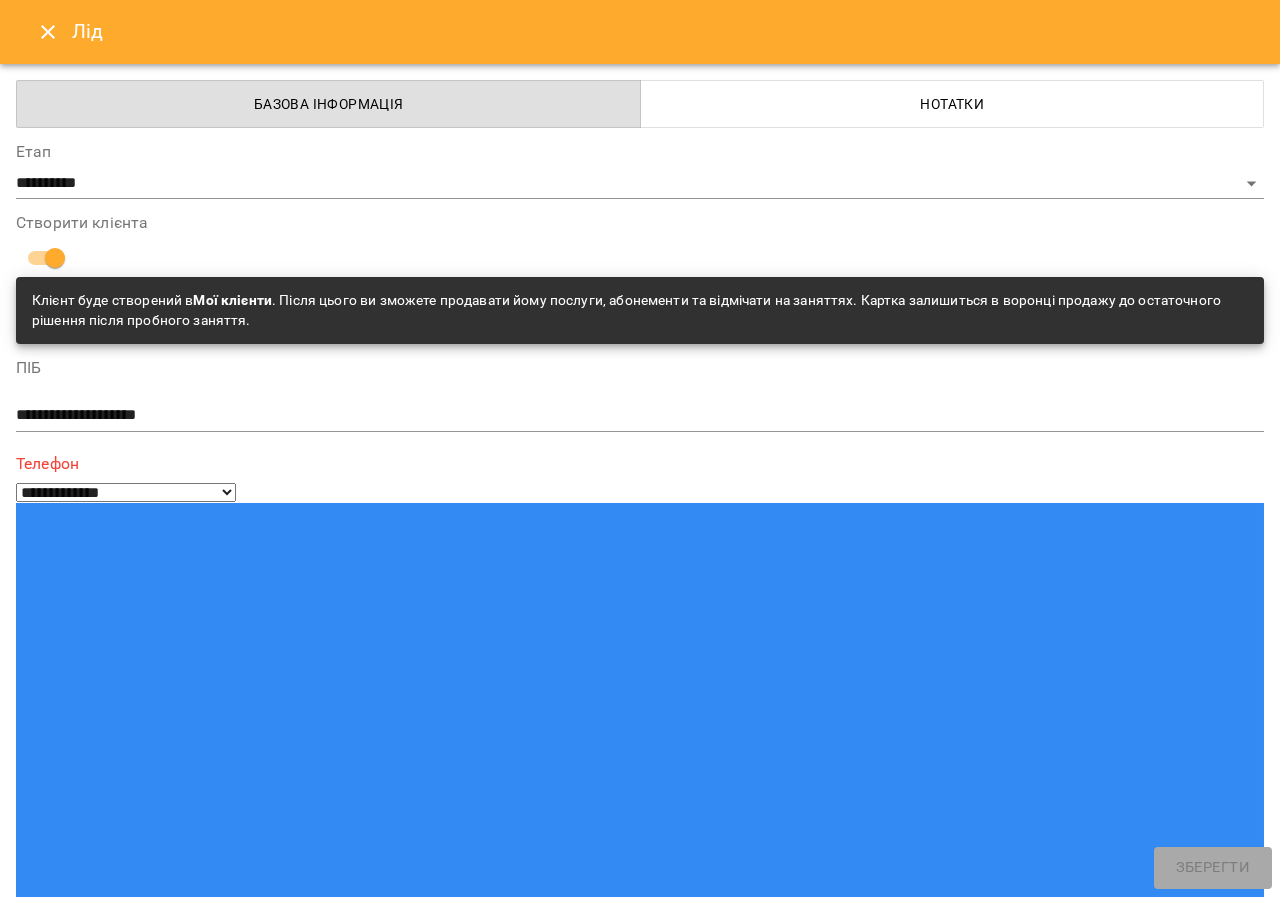 paste on "**********" 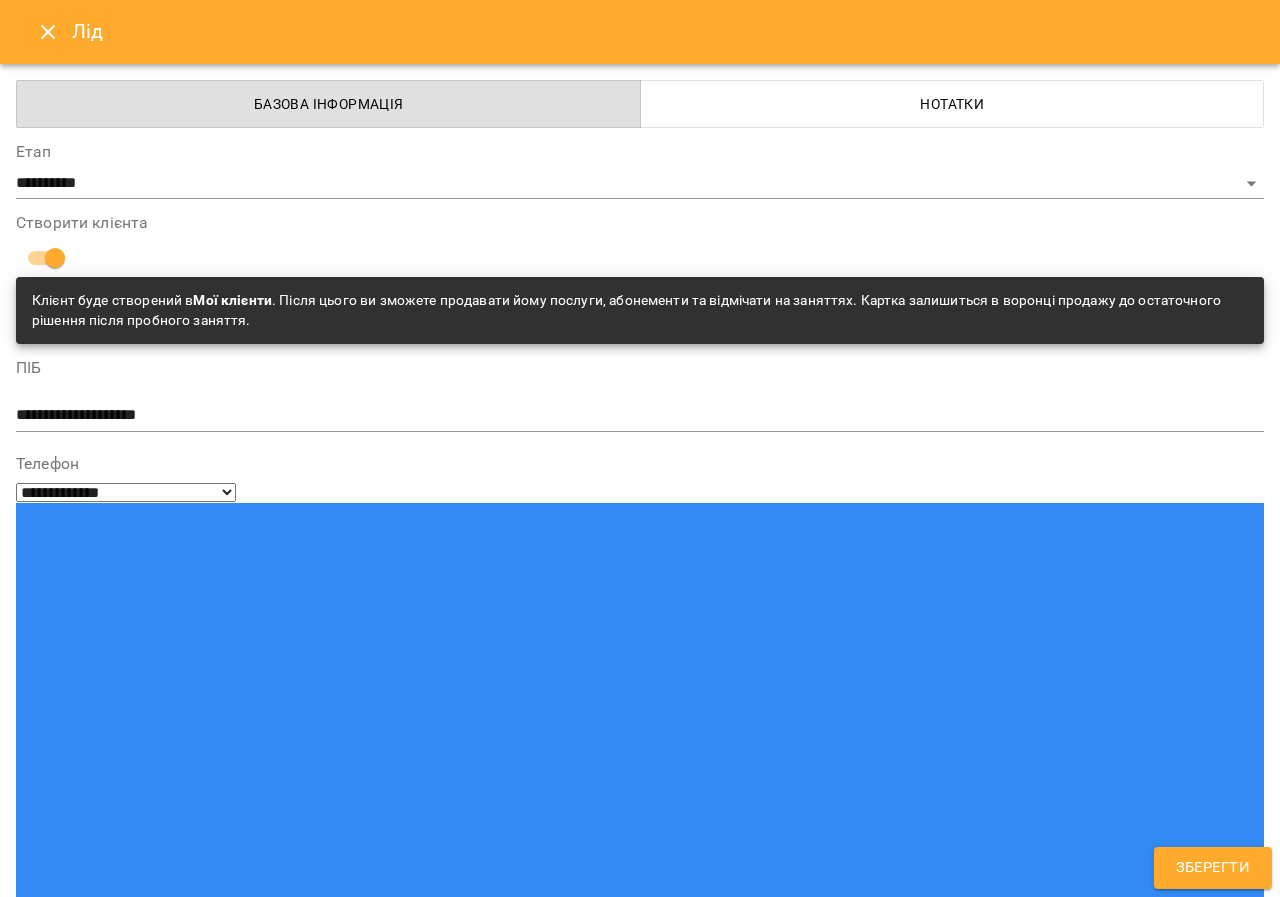type on "**********" 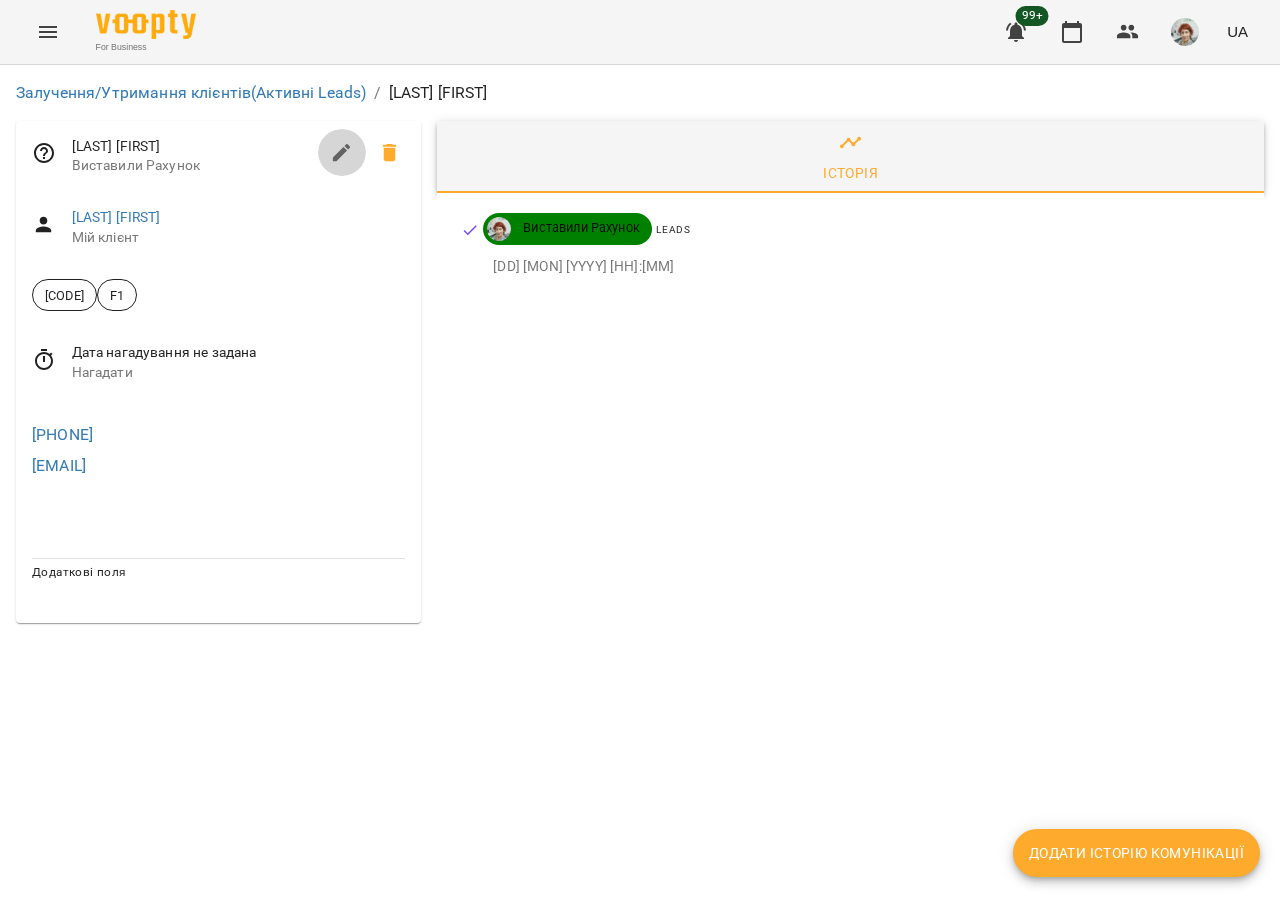 click 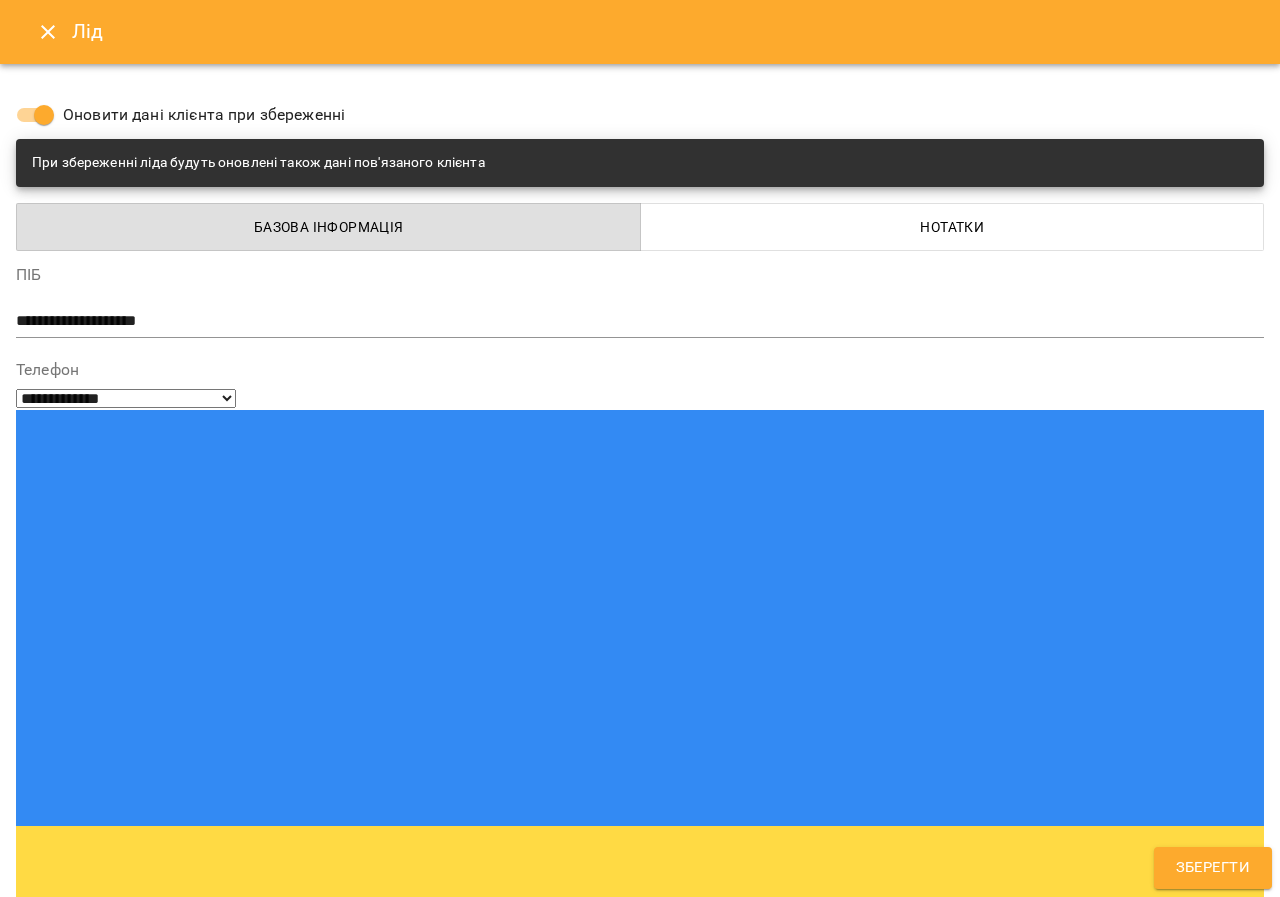 click 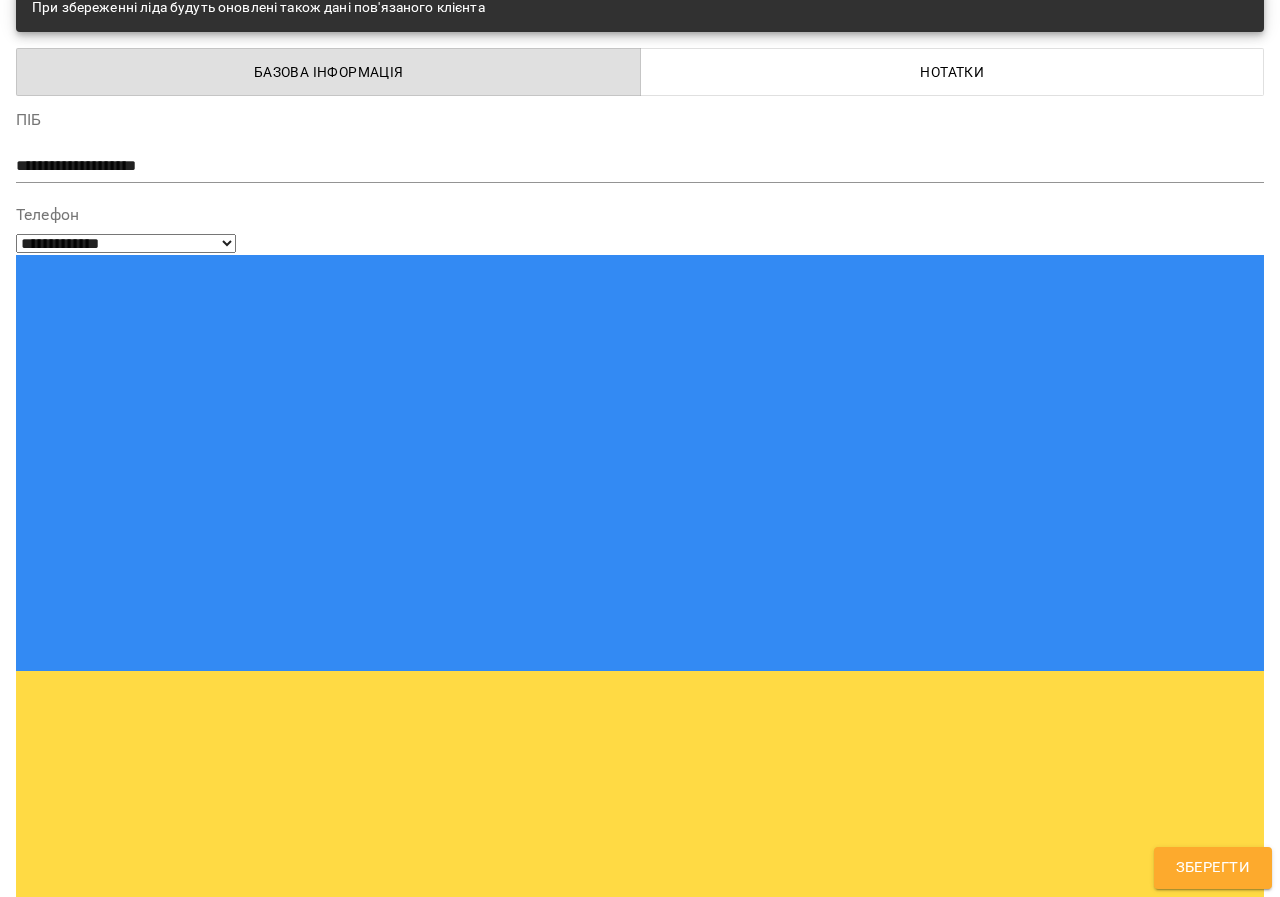 scroll, scrollTop: 158, scrollLeft: 0, axis: vertical 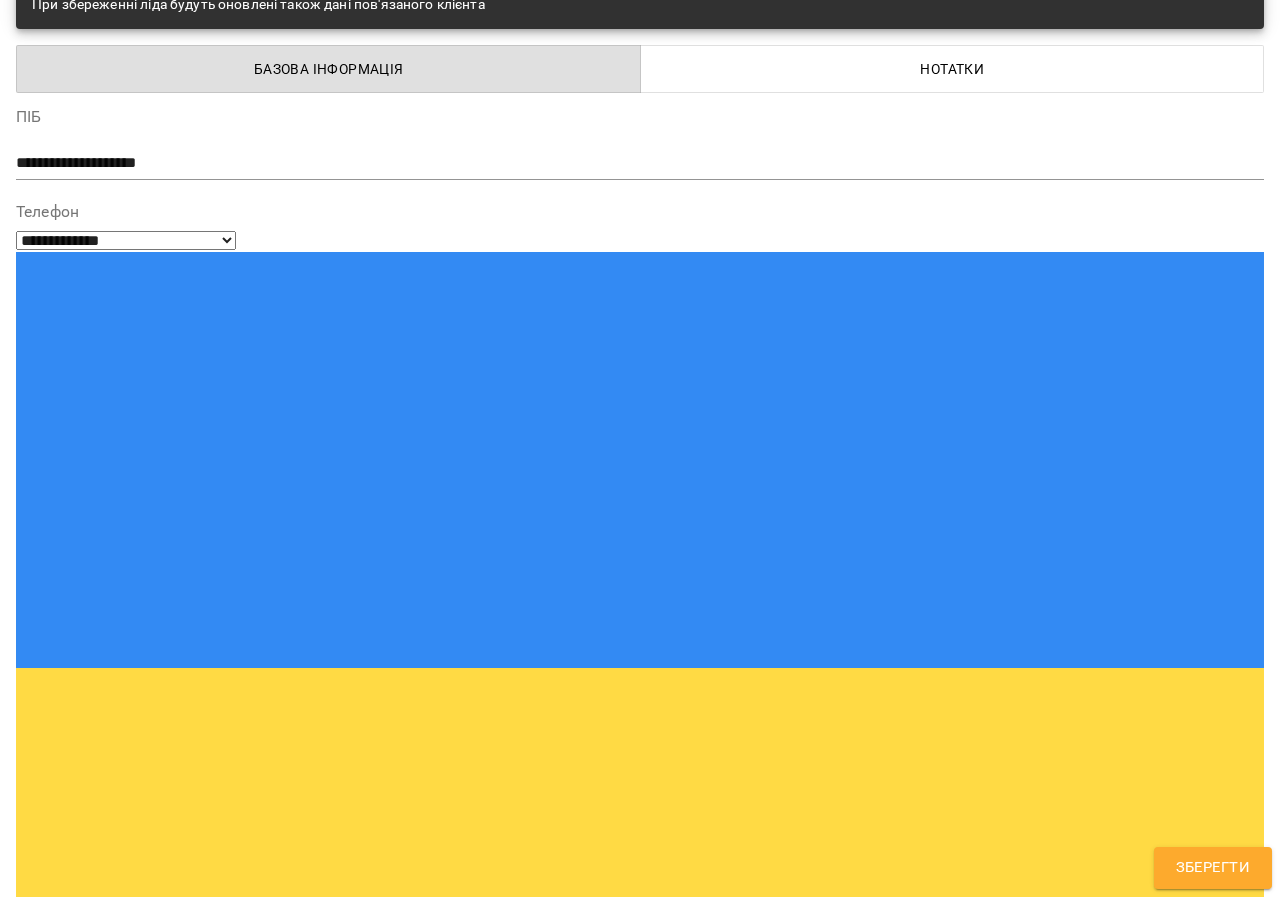 click at bounding box center [640, 1583] 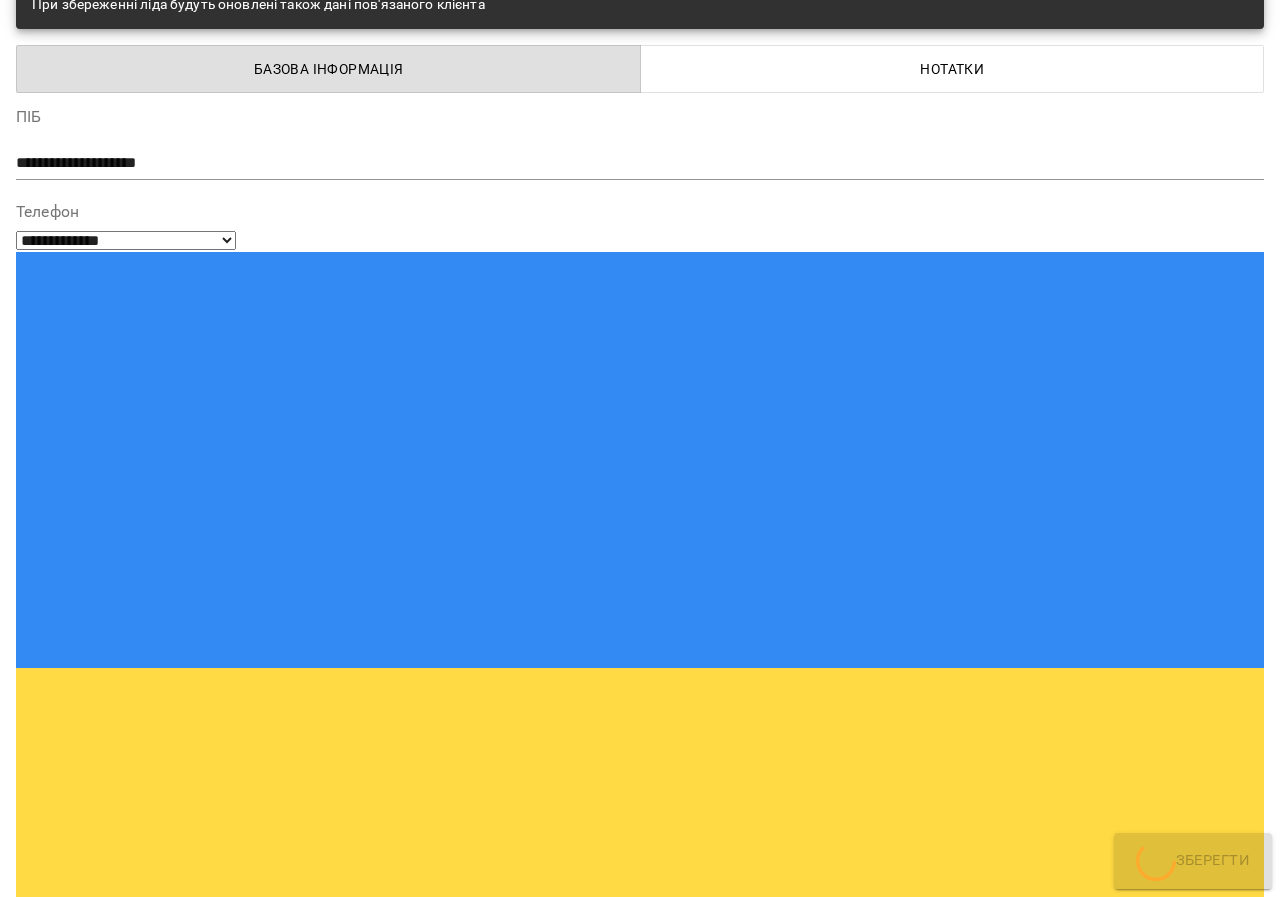 click on "Додаткові поля" at bounding box center (640, 1680) 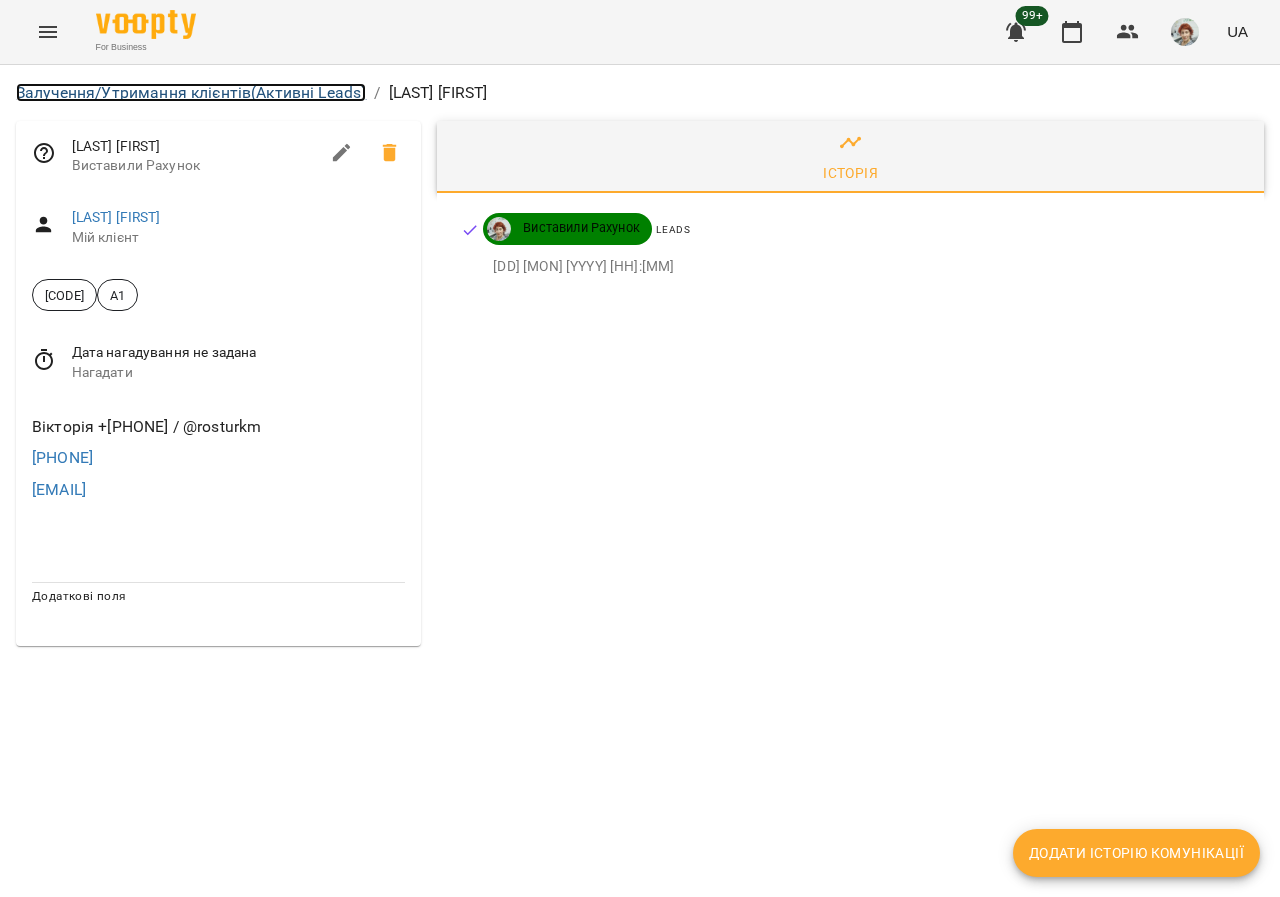 click on "Залучення/Утримання клієнтів (Активні Leads)" at bounding box center (191, 92) 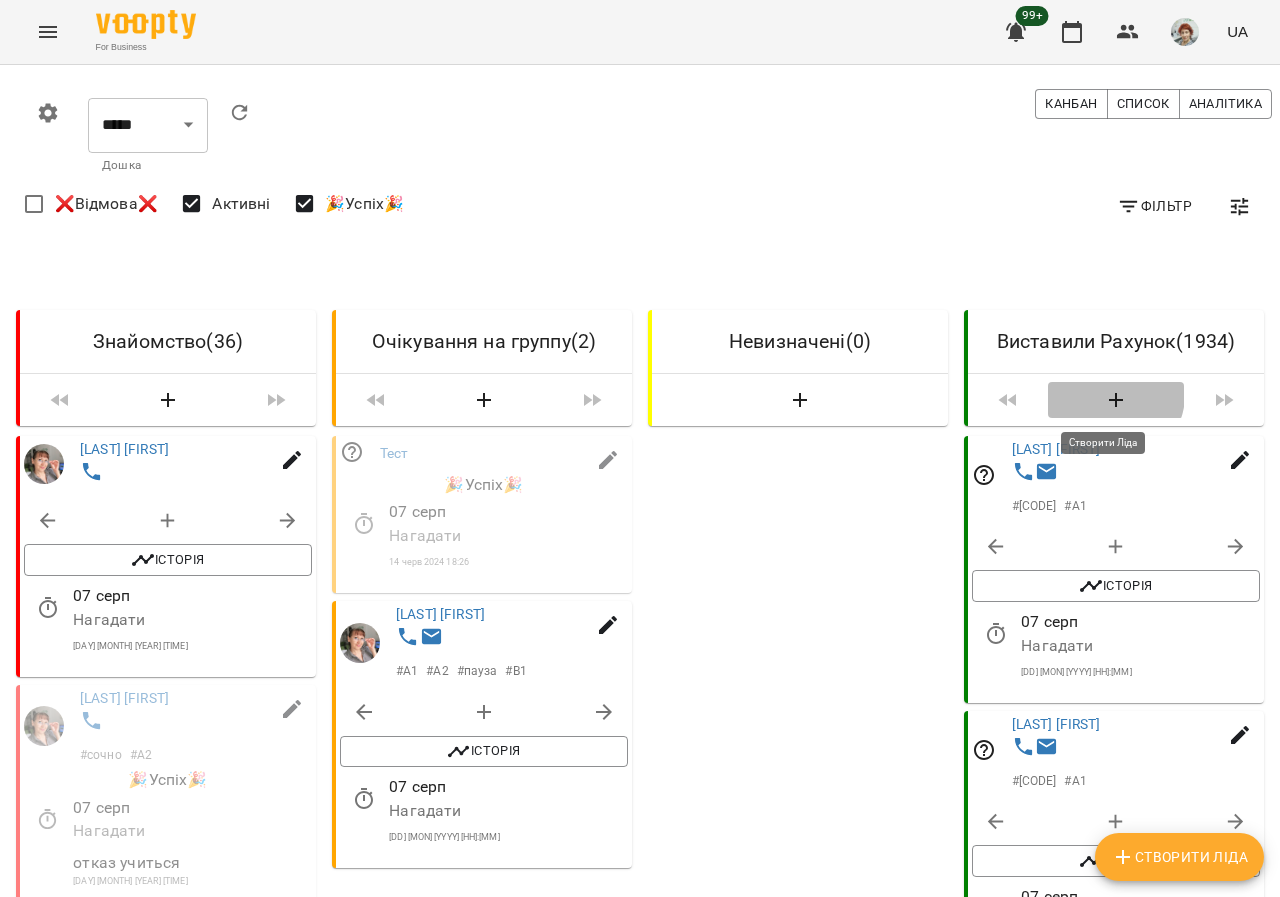 click 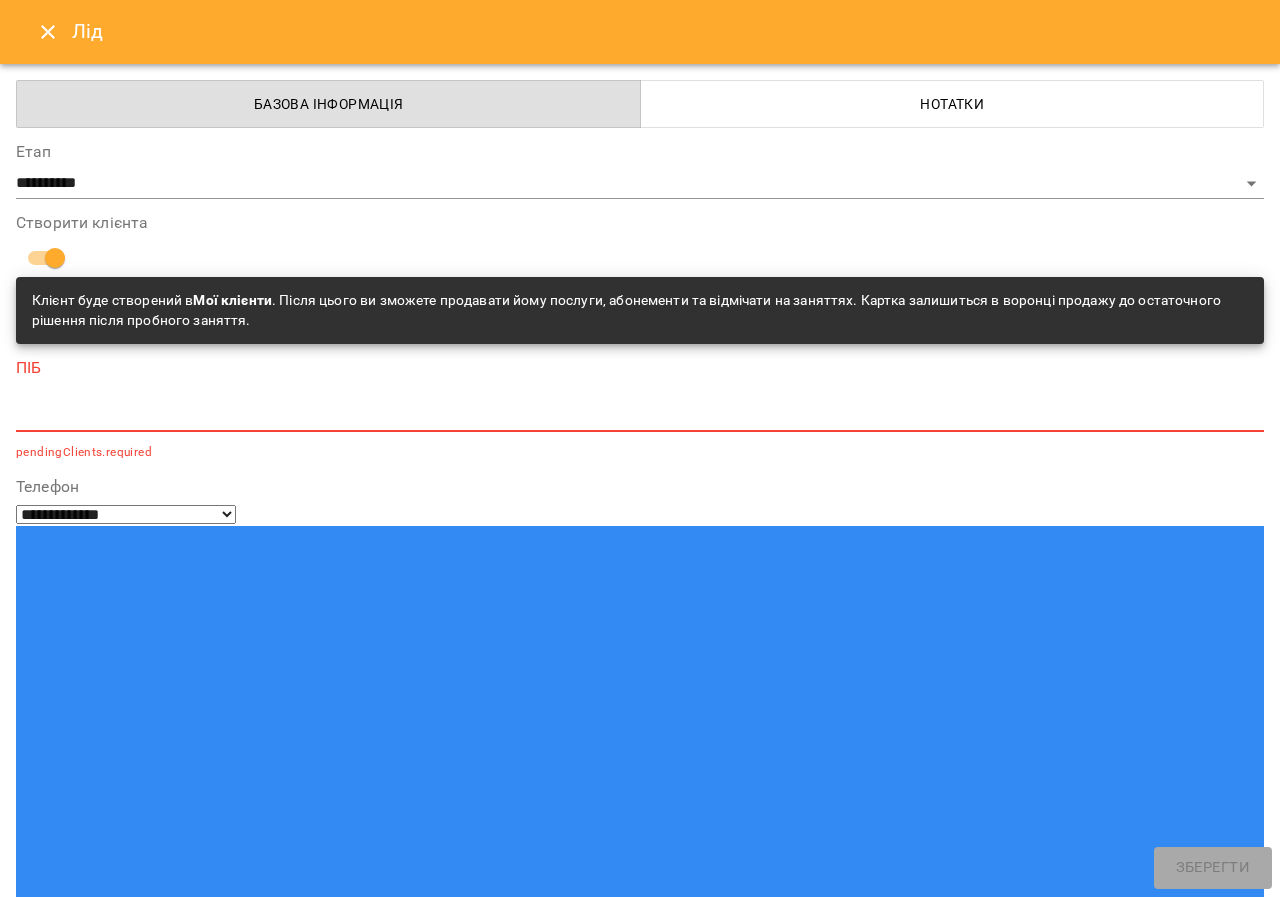click at bounding box center [640, 415] 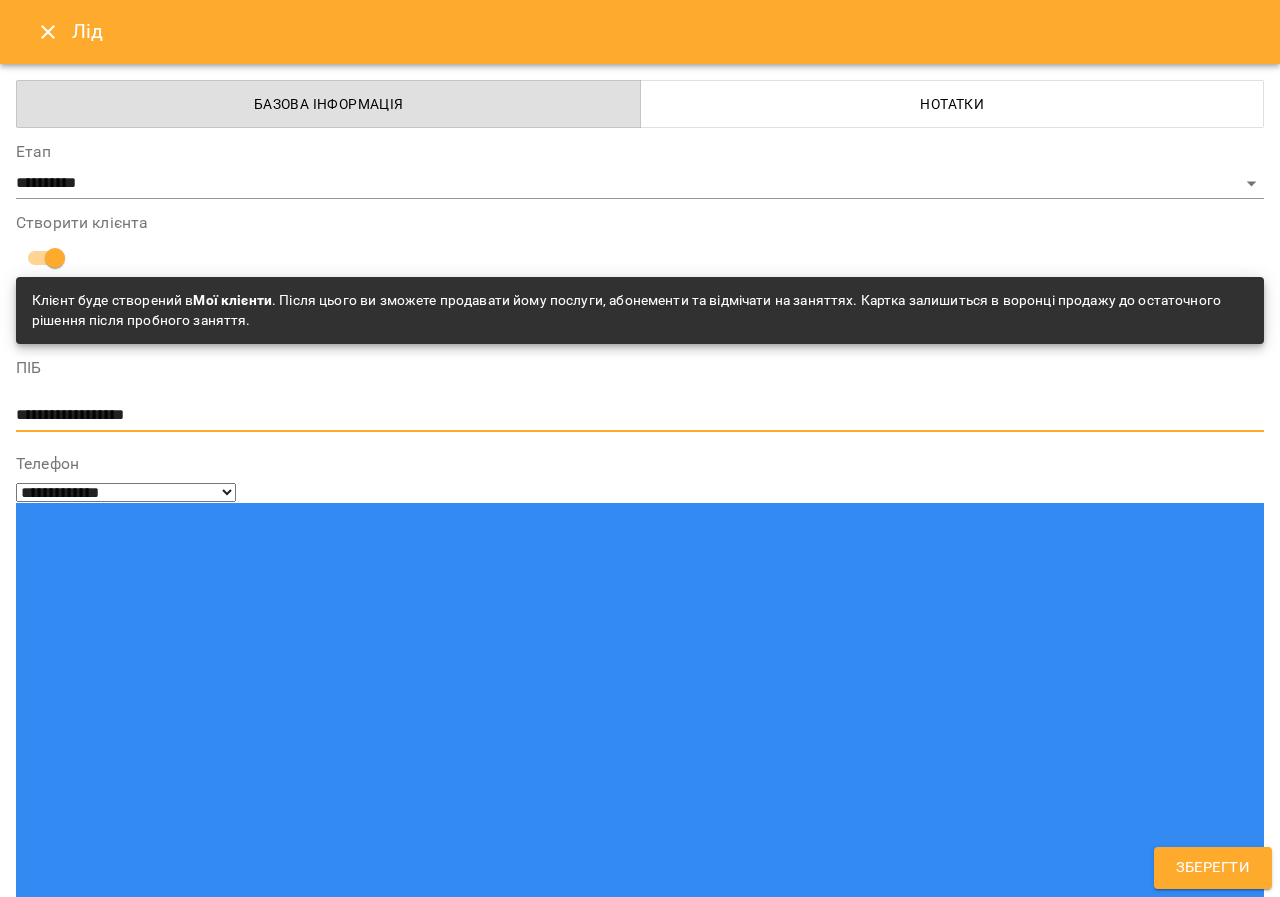 type on "**********" 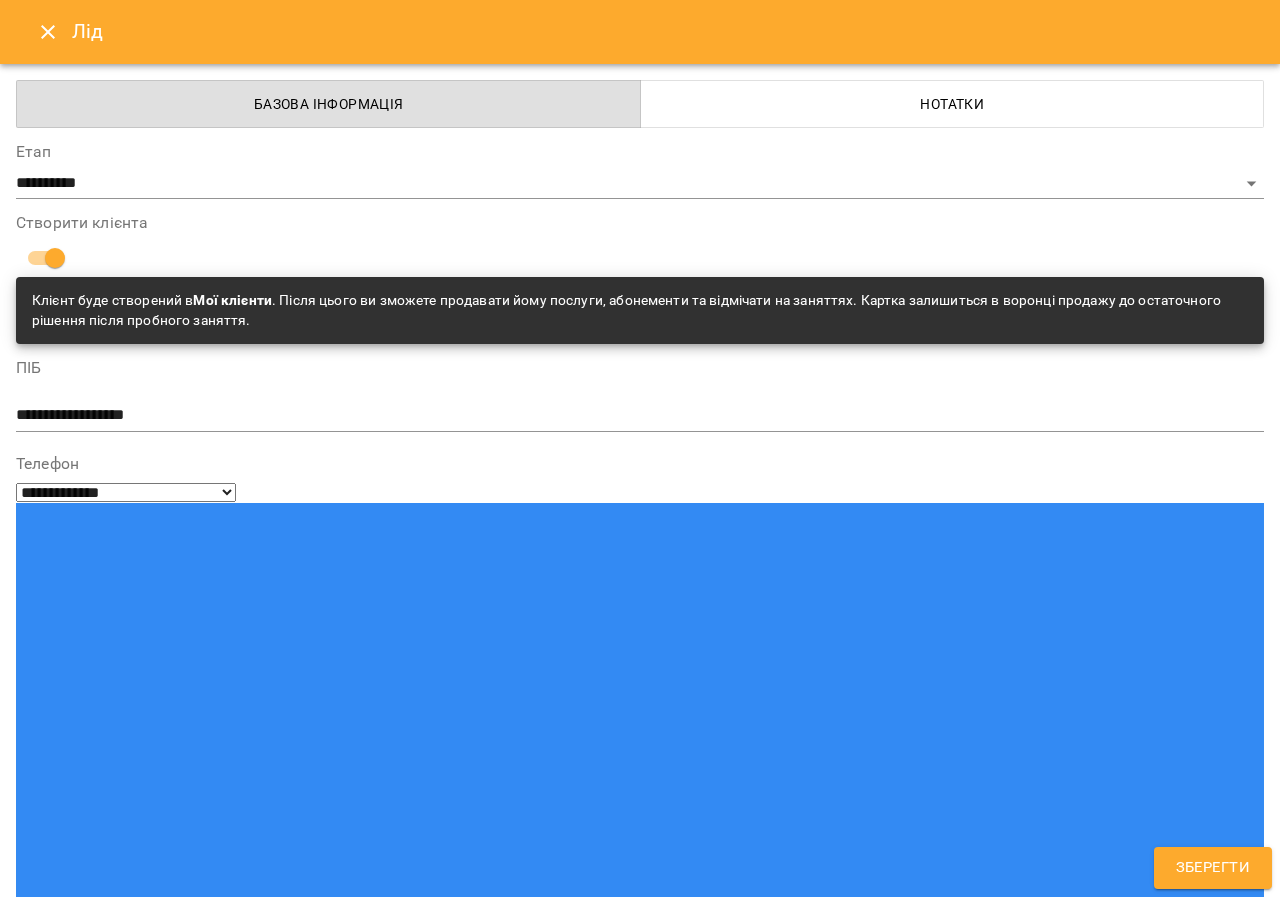 click at bounding box center (99, 1350) 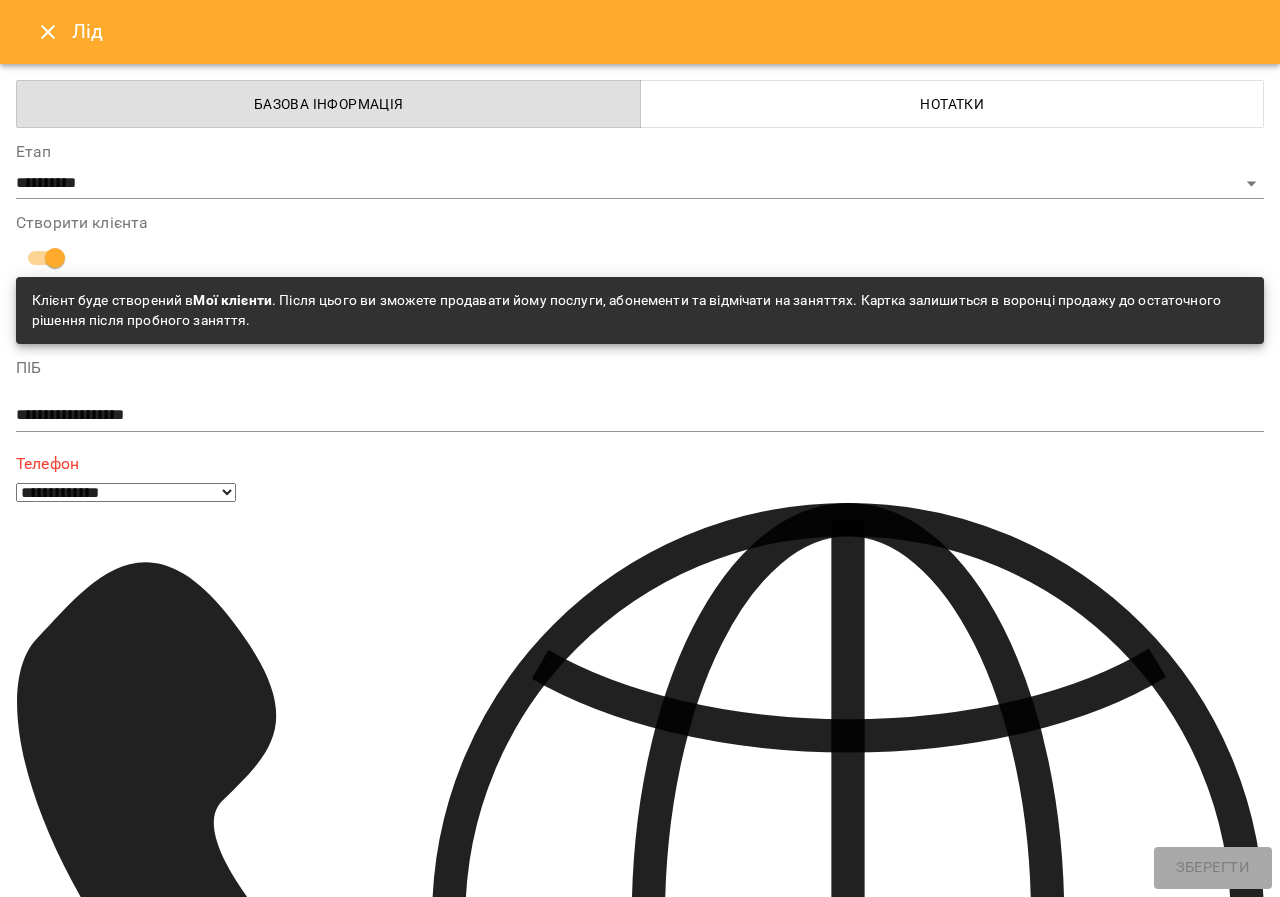 click on "**********" at bounding box center [99, 1357] 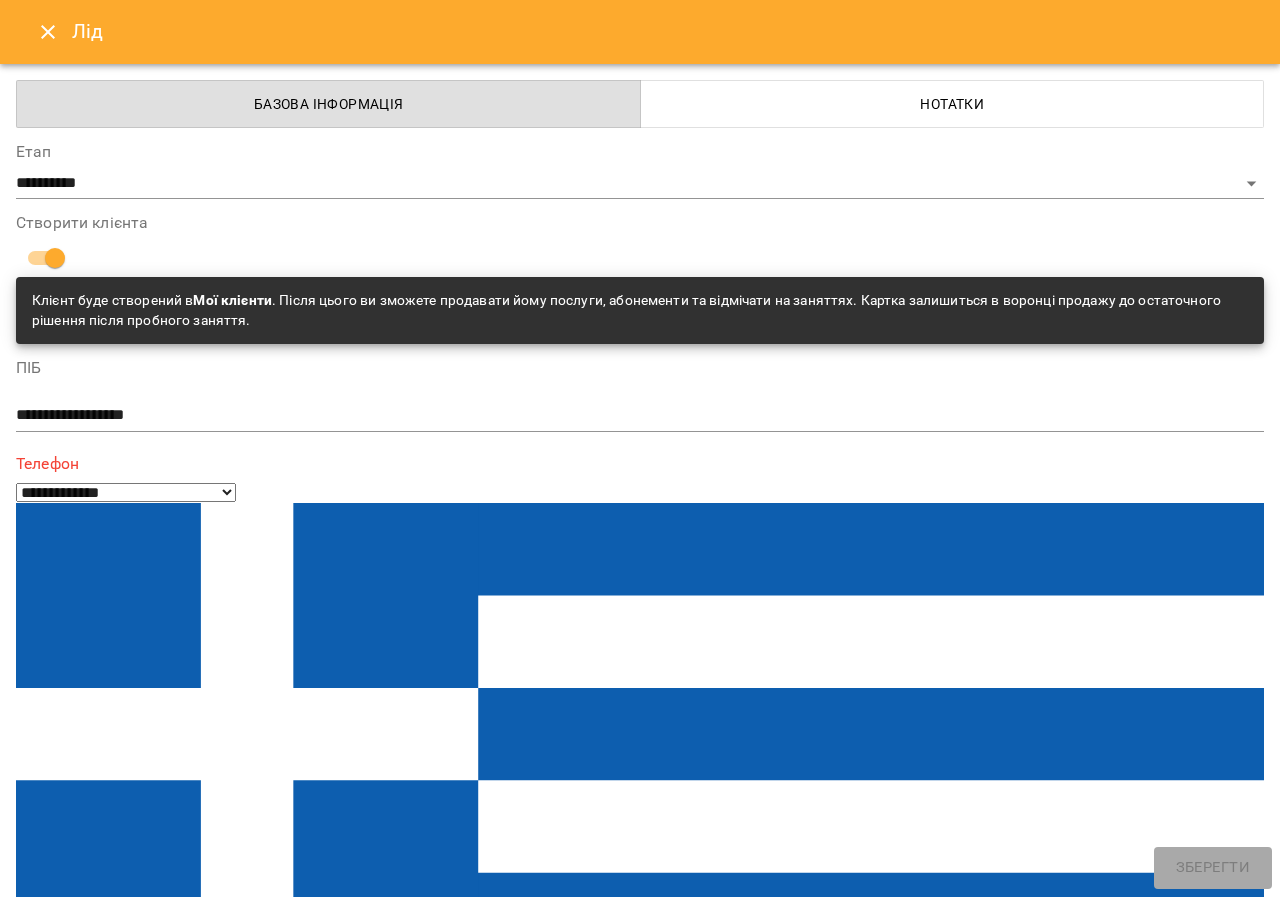 select on "**" 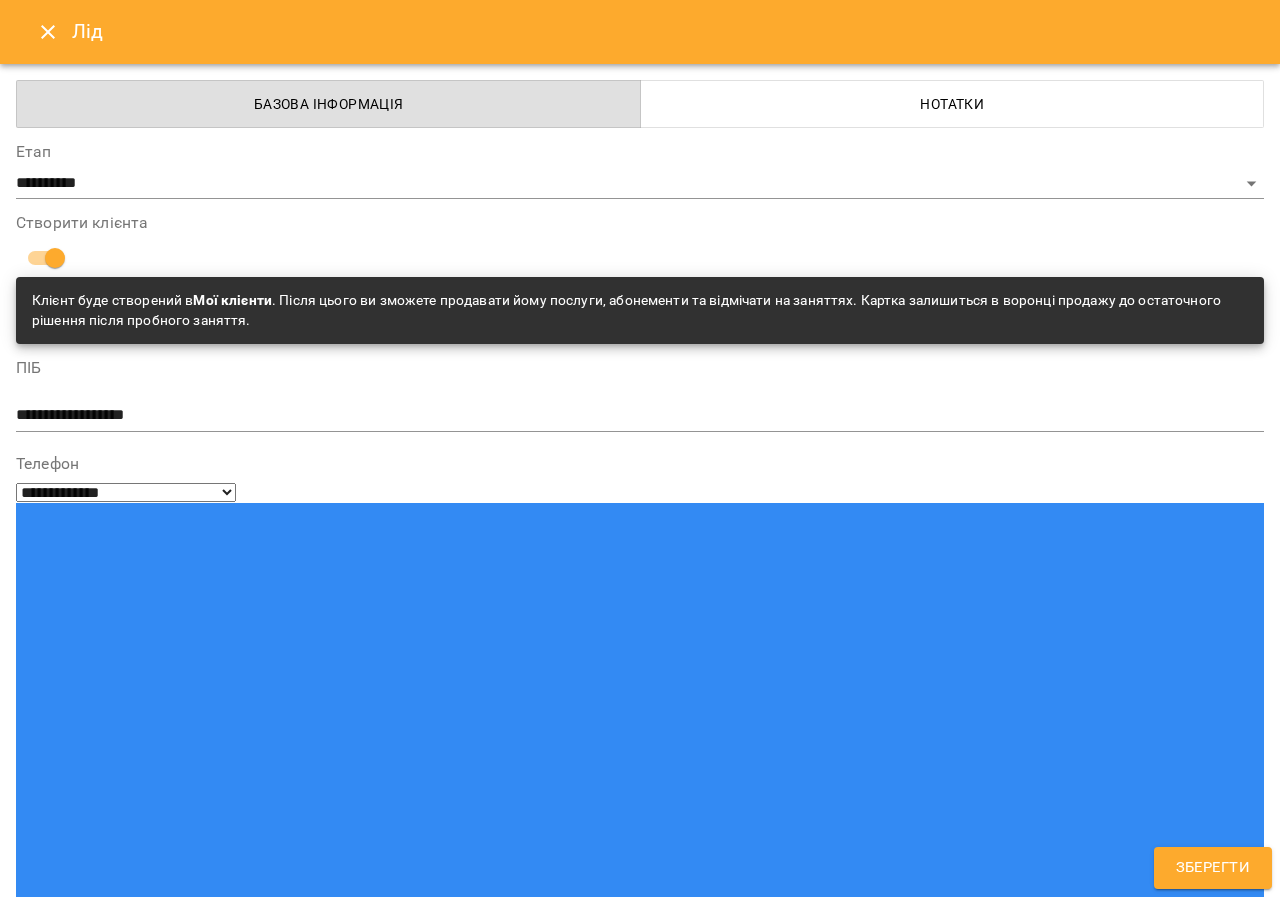 type on "**********" 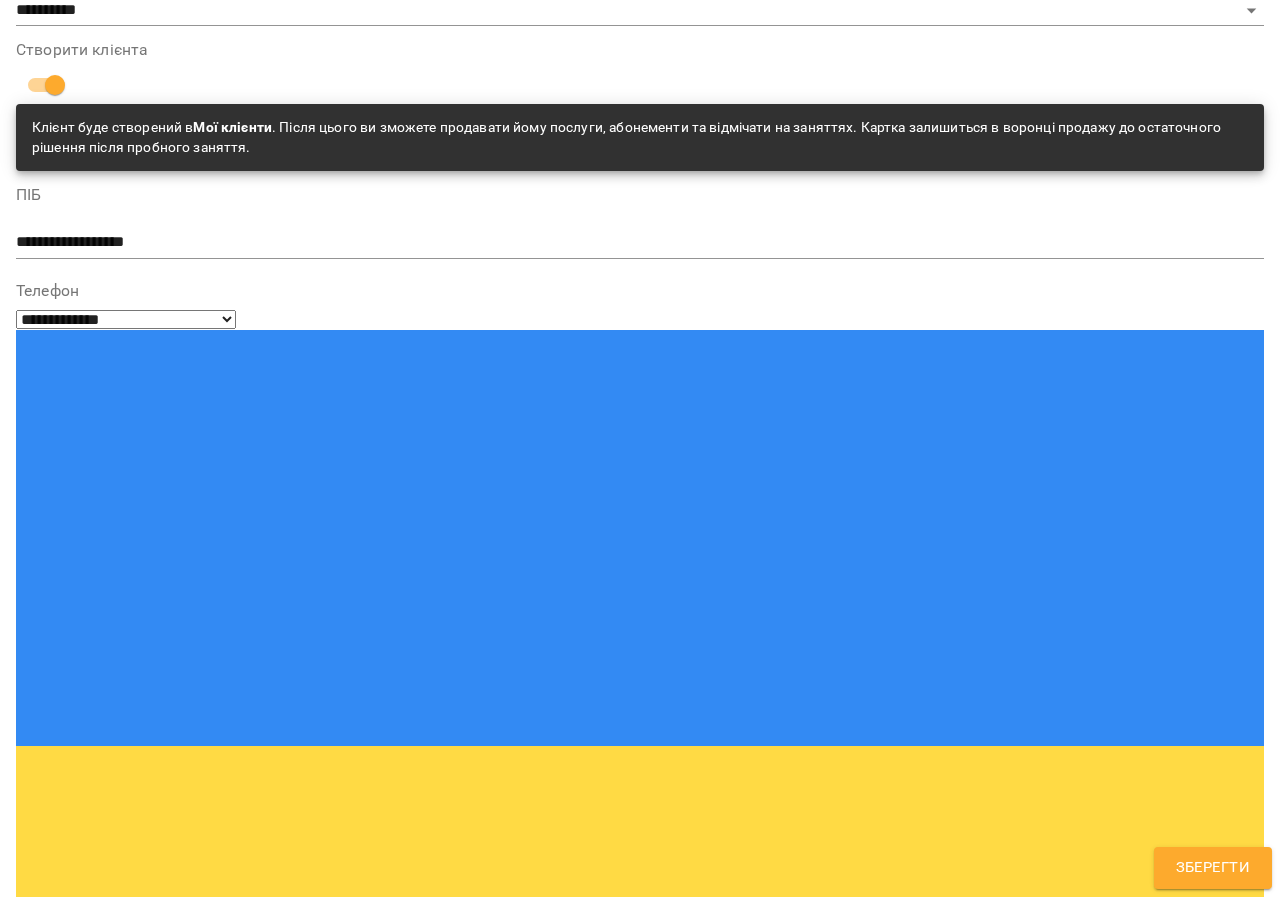 scroll, scrollTop: 211, scrollLeft: 0, axis: vertical 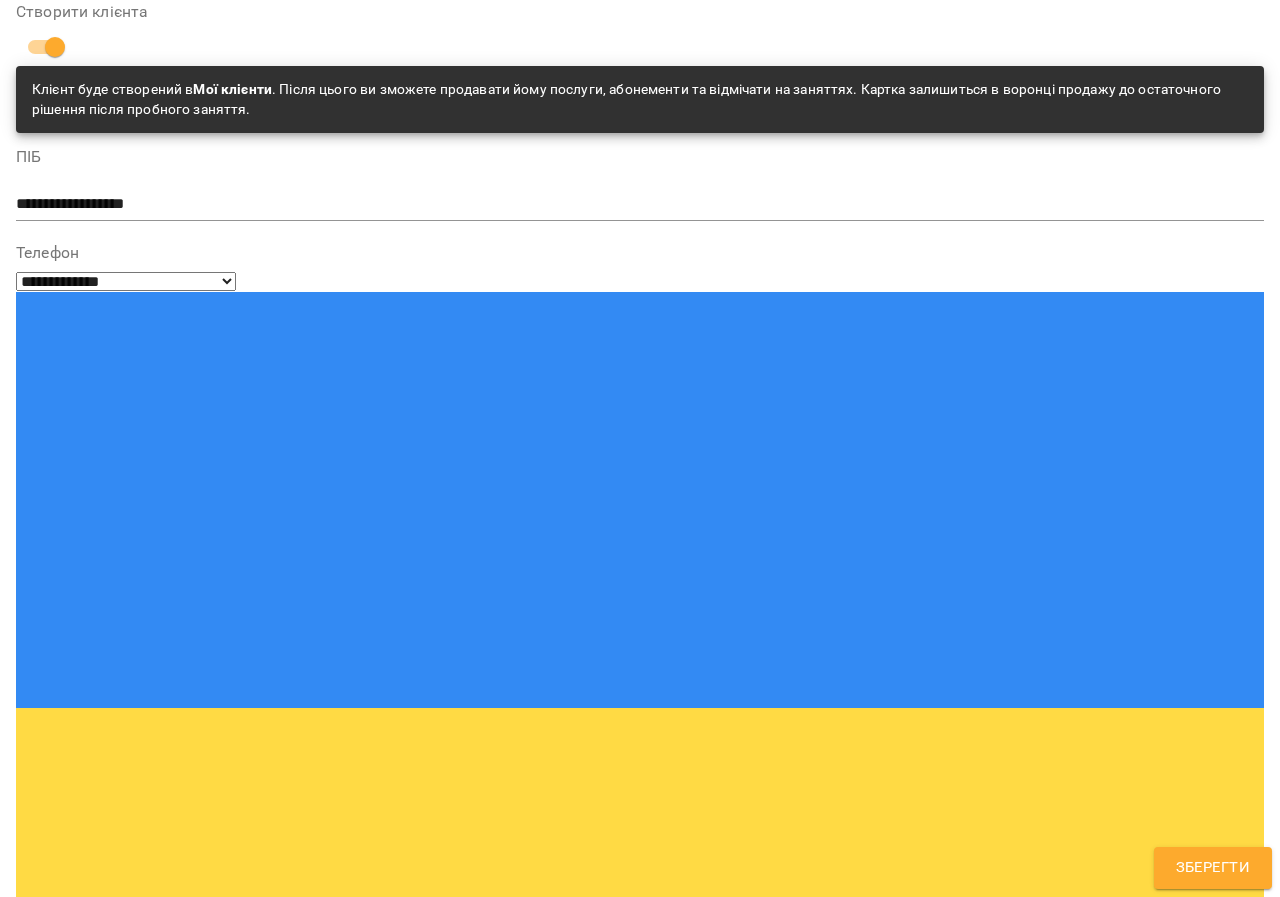 click at bounding box center [640, 1624] 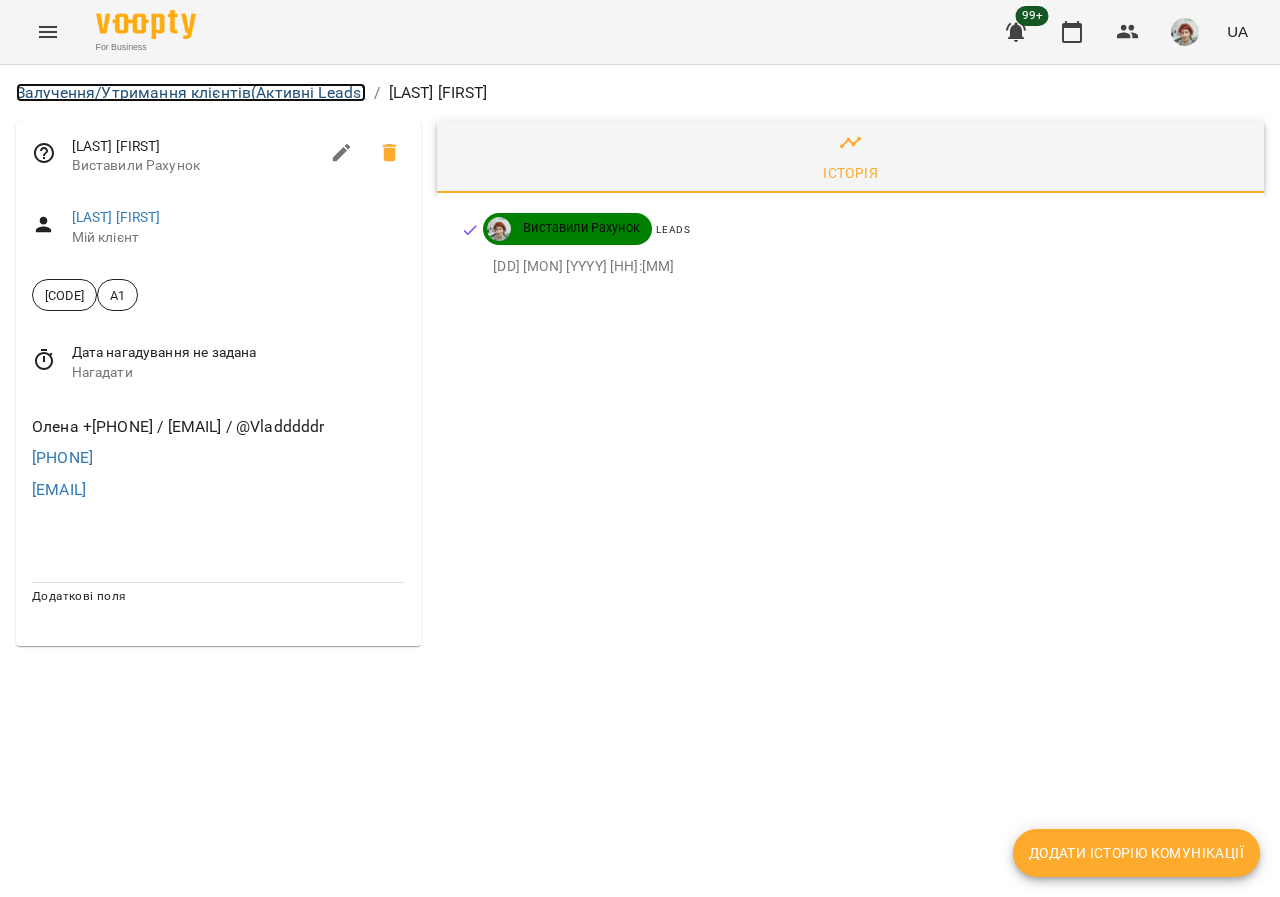 click on "Залучення/Утримання клієнтів (Активні Leads)" at bounding box center [191, 92] 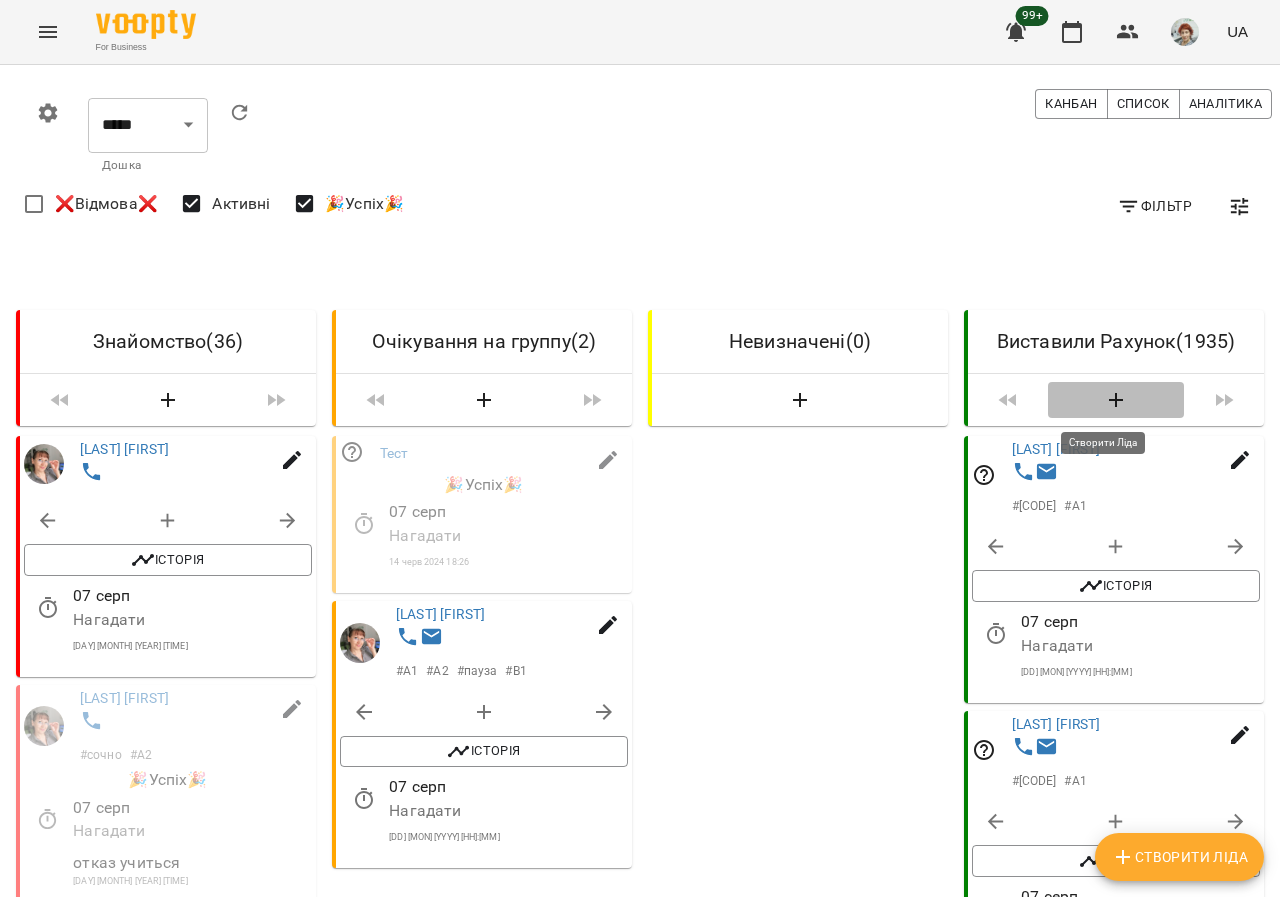 click 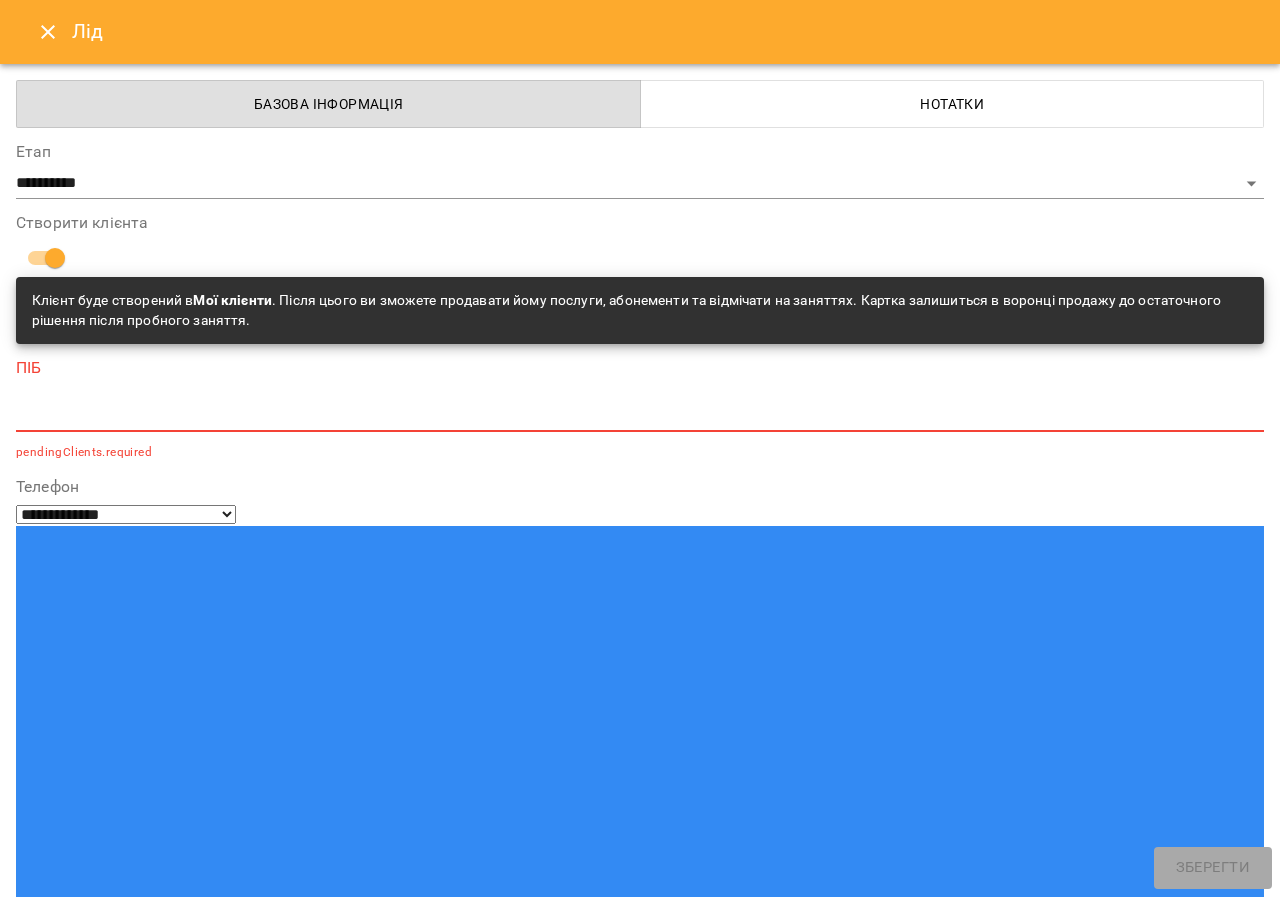 click at bounding box center (640, 415) 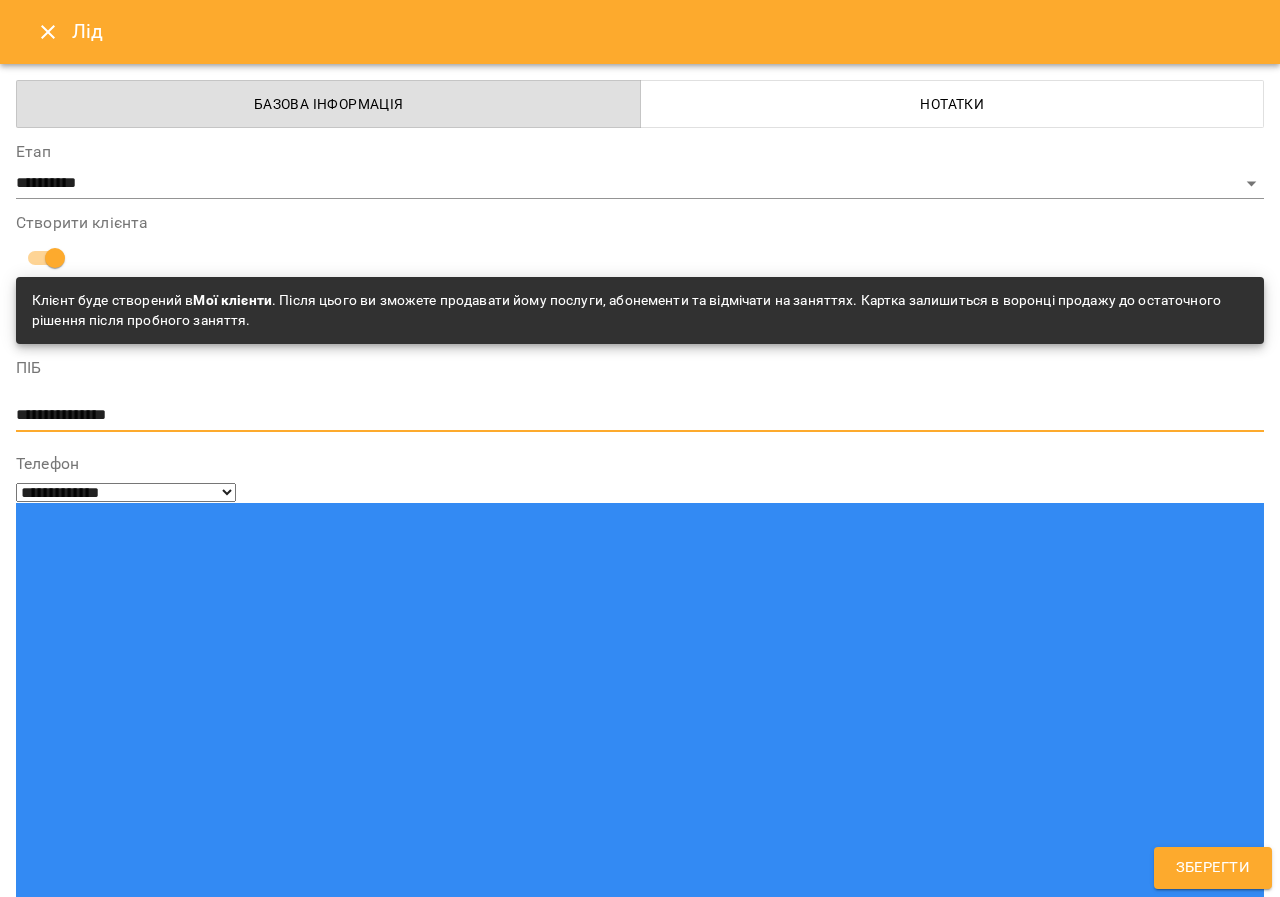 type on "**********" 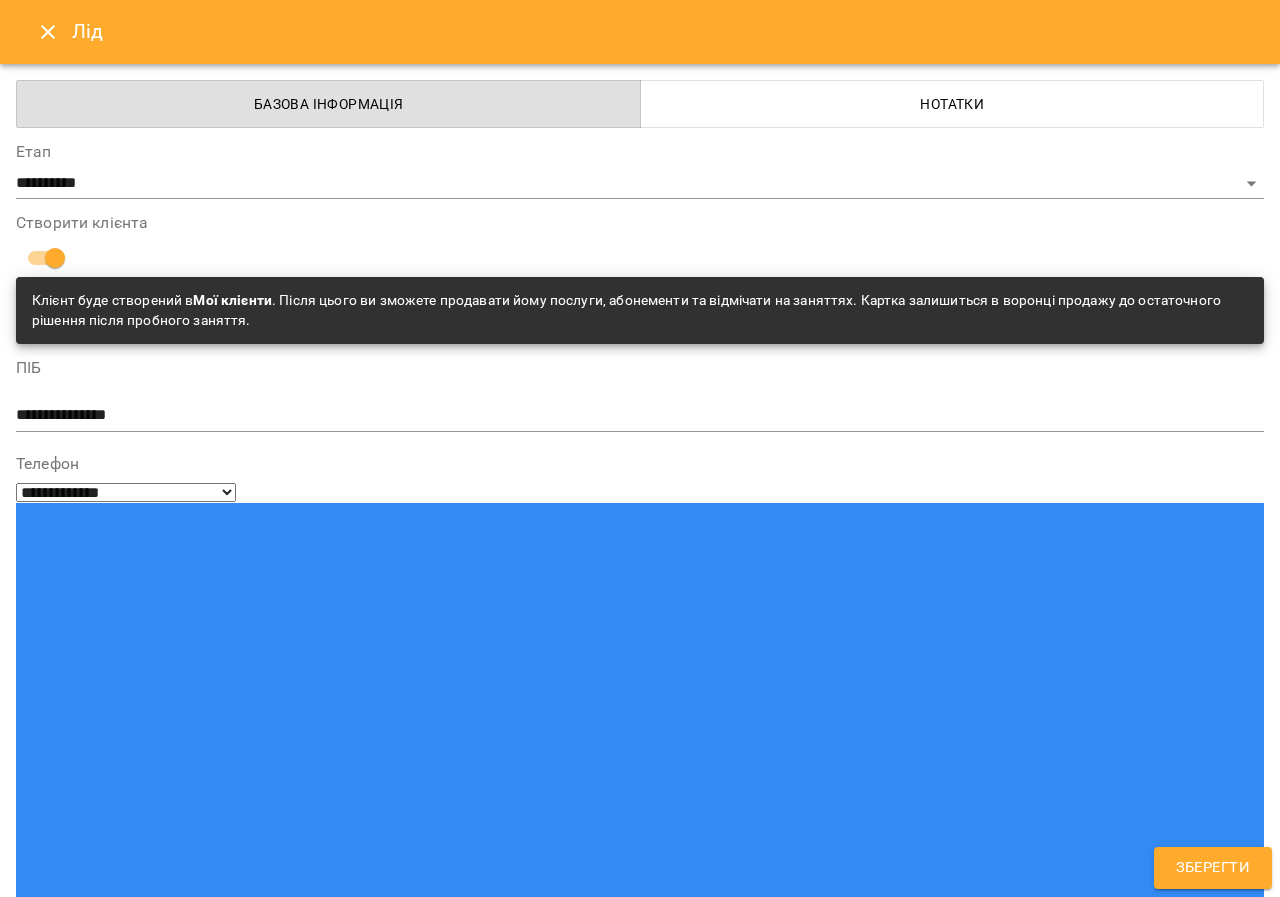 paste on "**********" 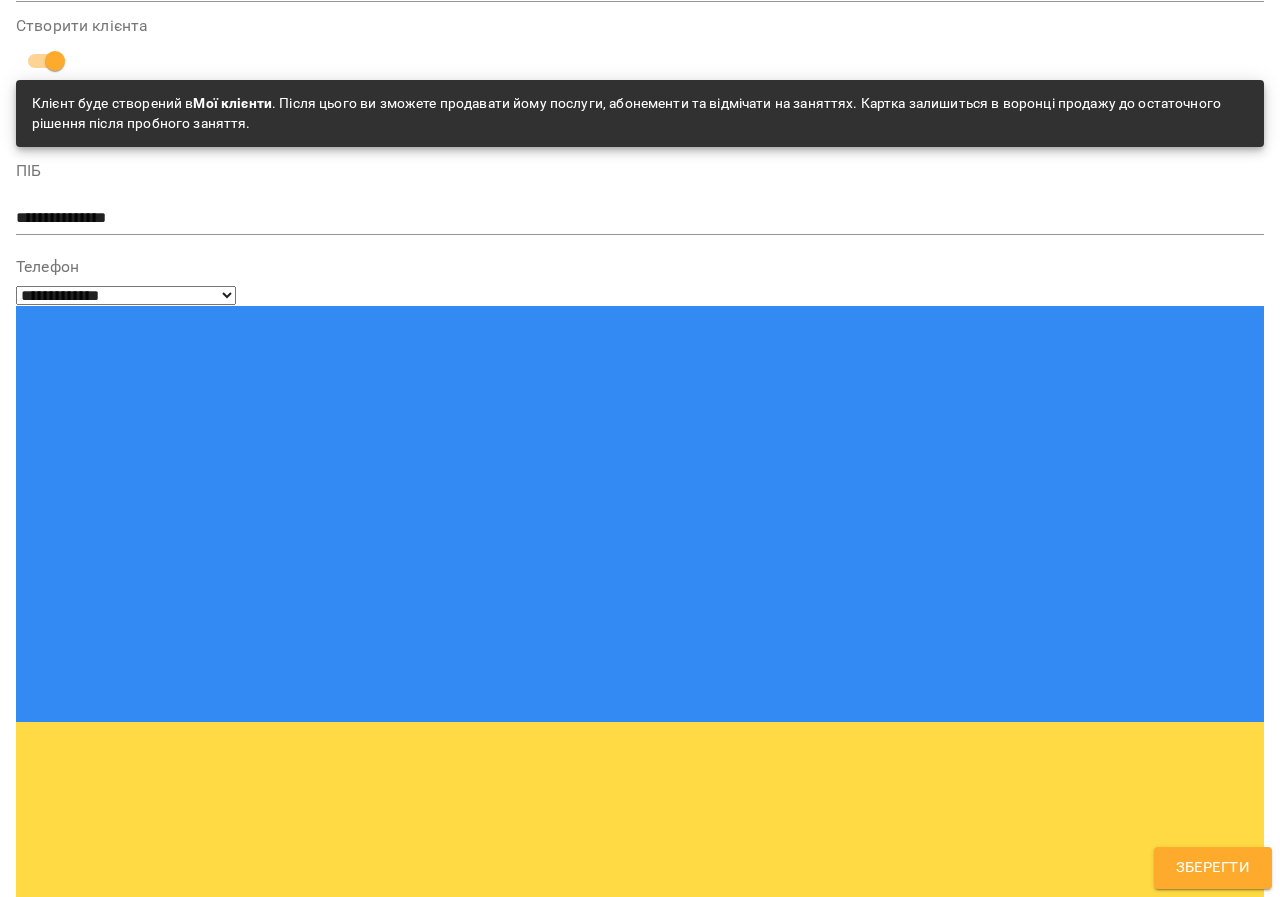 scroll, scrollTop: 200, scrollLeft: 0, axis: vertical 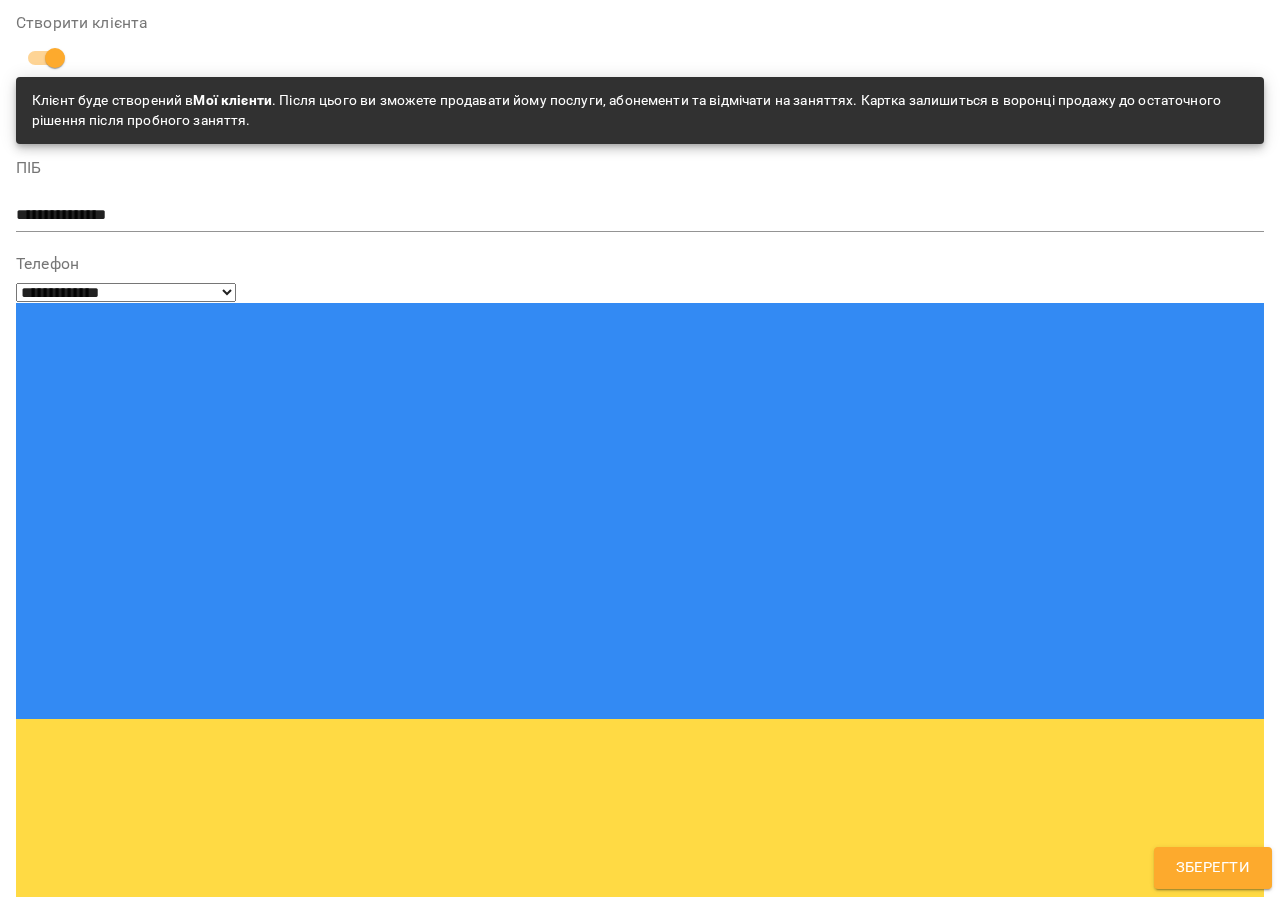 click at bounding box center (640, 1635) 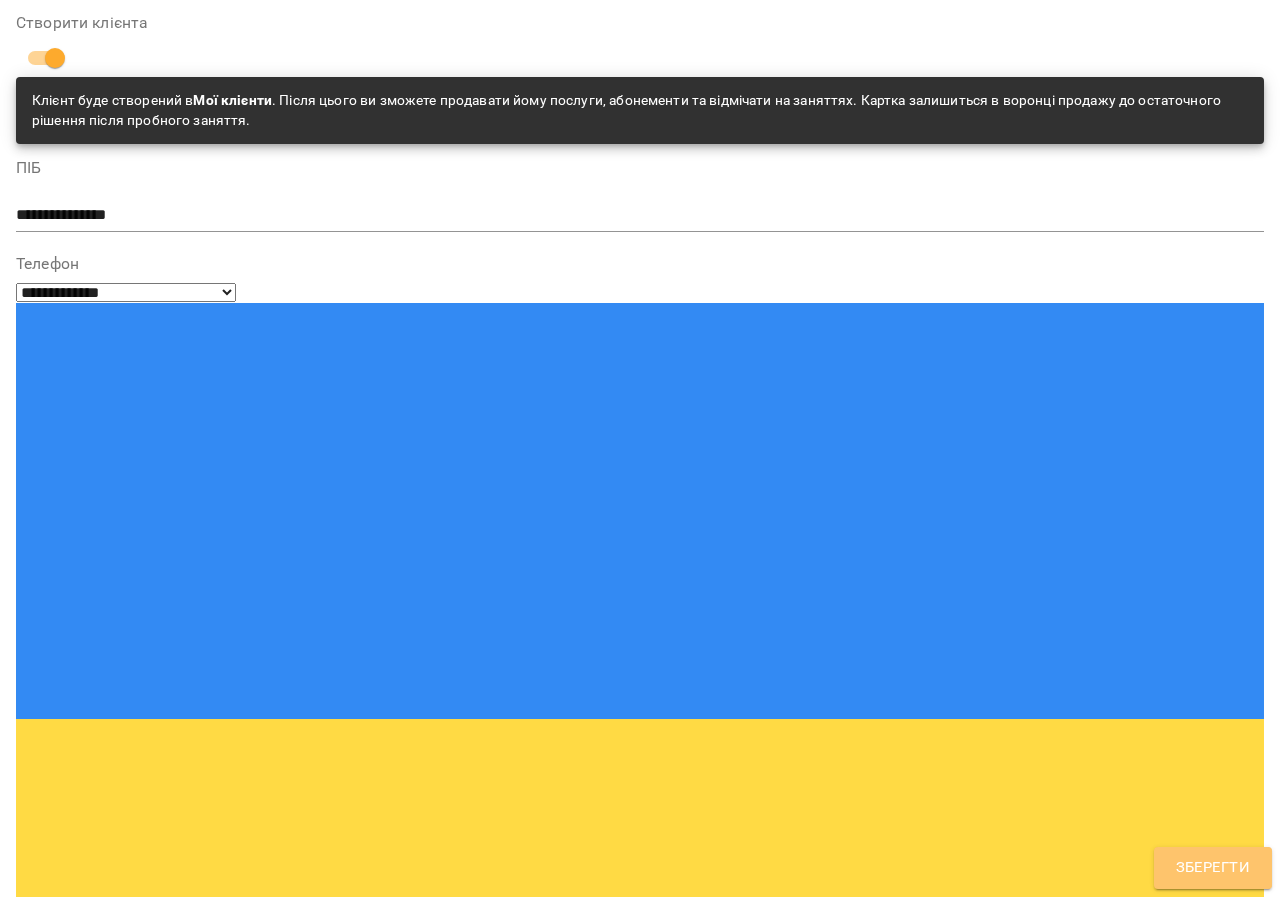 click on "Зберегти" at bounding box center (1213, 868) 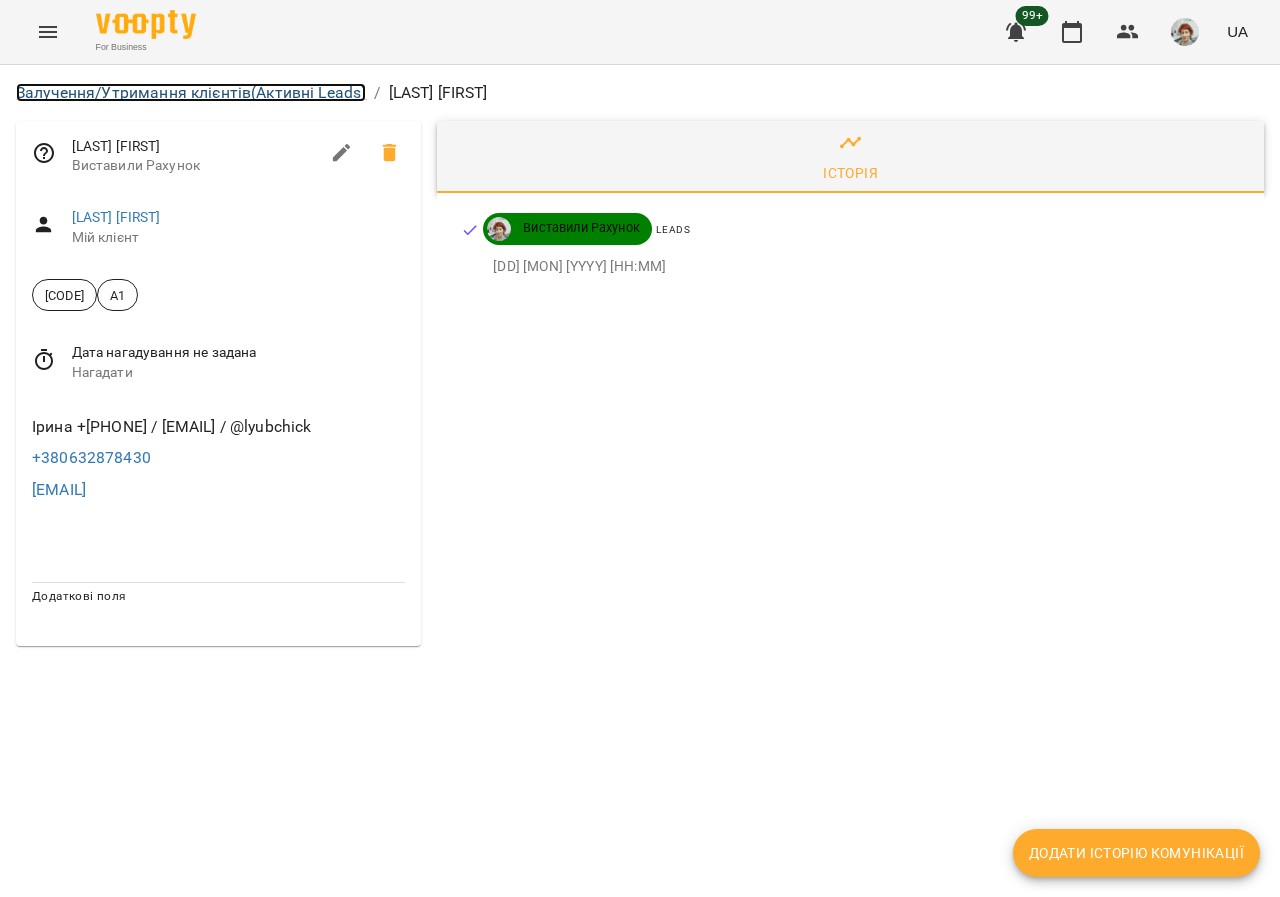 click on "Залучення/Утримання клієнтів (Активні Leads)" at bounding box center (191, 92) 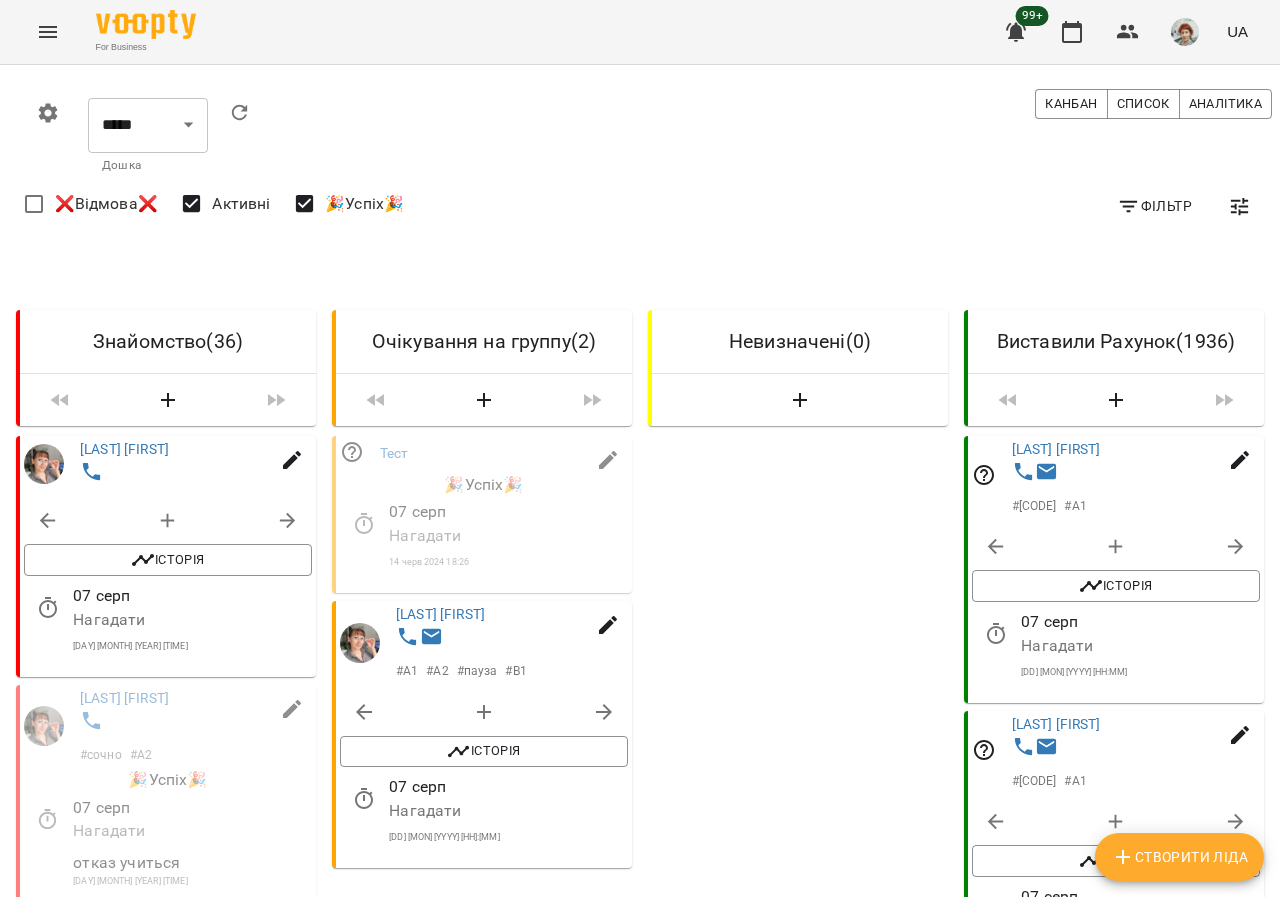 click 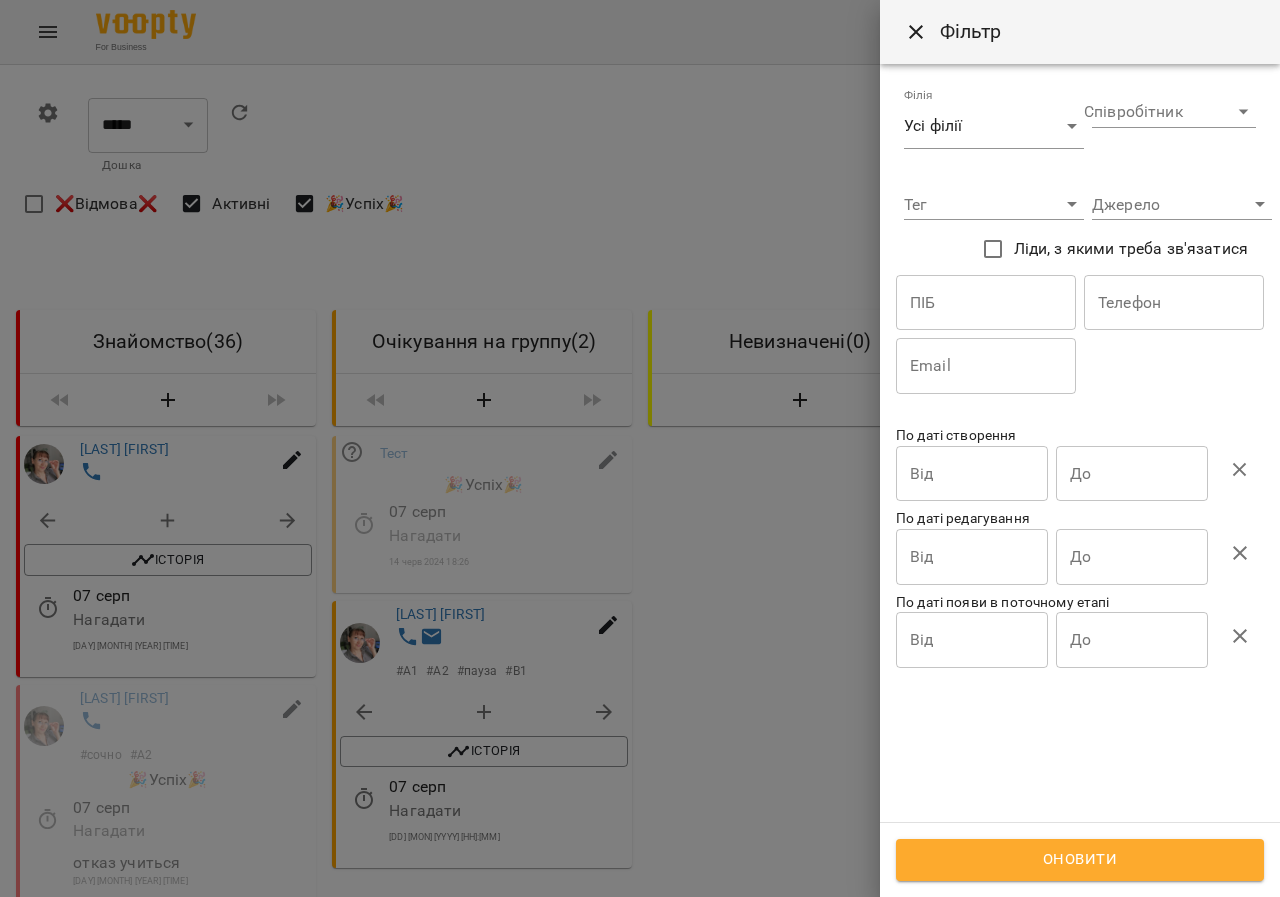 click on "For Business 99+ UA 0 ***** ​ Дошка Канбан Список Аналітика Фільтр ❌Відфікація❌ Активні 🎉Успіх🎉 Знайомство ( 36 ) Олійник Владислав Історія Батьки:    Марина +[PHONE]            Логін Скайпа:  live:34c79d8b315fa33c 07 серп   Нагадати 15 трав 2022 12:40 Фурман Влодимир # сочно # А2 🎉Успіх🎉 Батьки: Наталия , Білорусія , група тільки росийско-мовна. логін Скайпа: запросить у Натальи, отказался, немає  групи росийскомовной 07 серп   Нагадати отказ учиться 28 вер 2022 15:30 Циган Данило # срочно # А2 Історія 07 серп   Нагадати 29 черв 2022 09:31 Куфтеріна Наталія # срочно # А2   # #" at bounding box center [640, 1696] 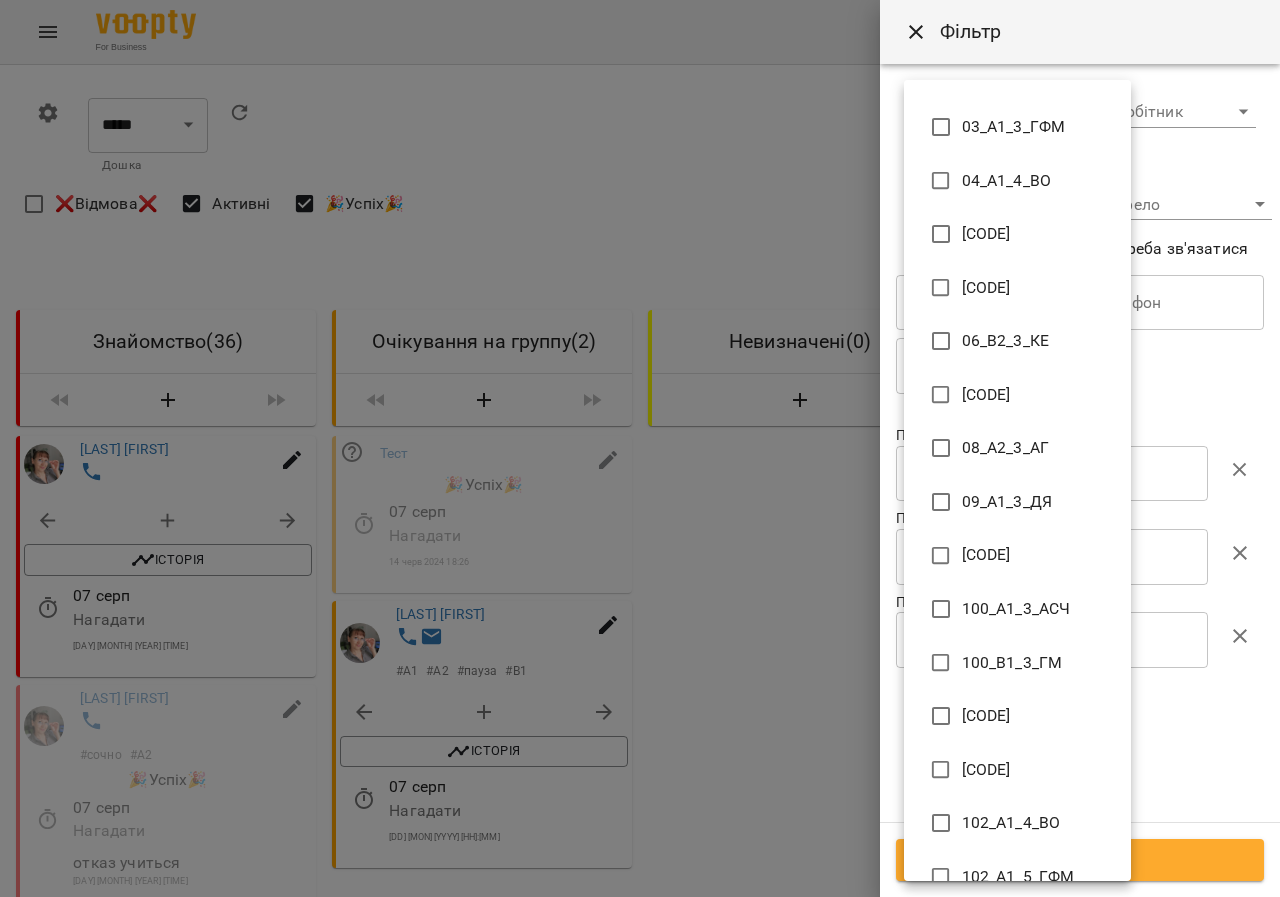 type 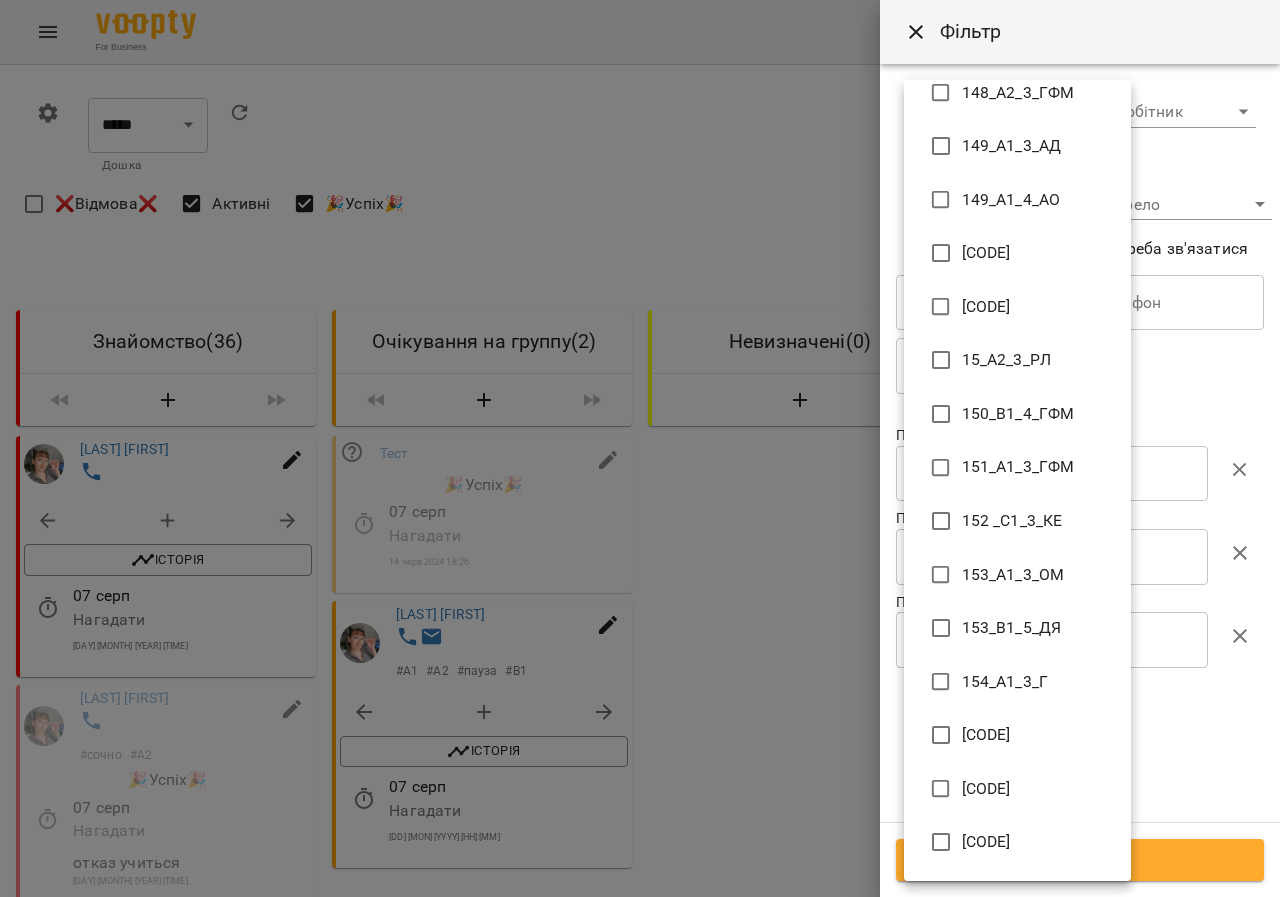 scroll, scrollTop: 4400, scrollLeft: 0, axis: vertical 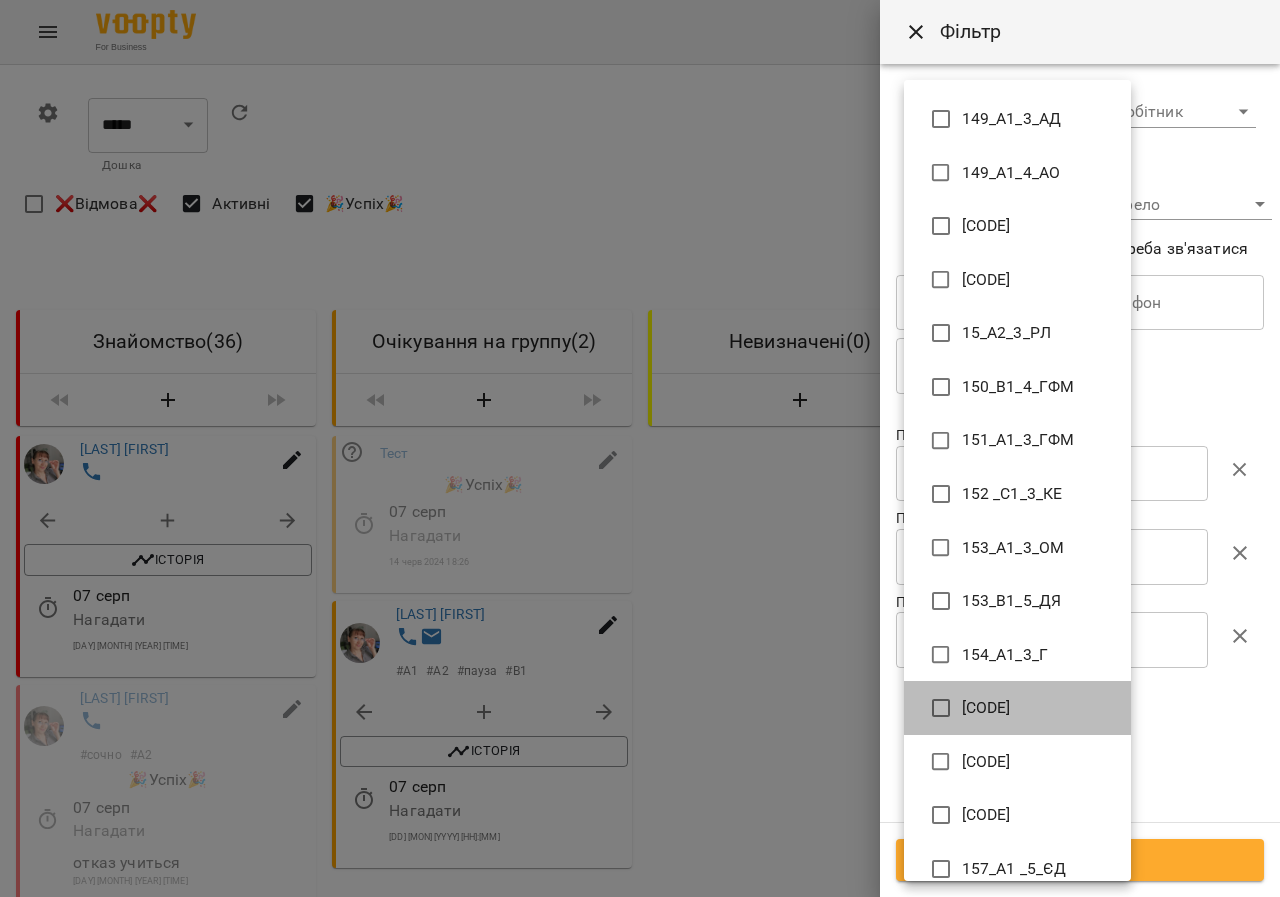 click on "[CODE]" at bounding box center [986, 708] 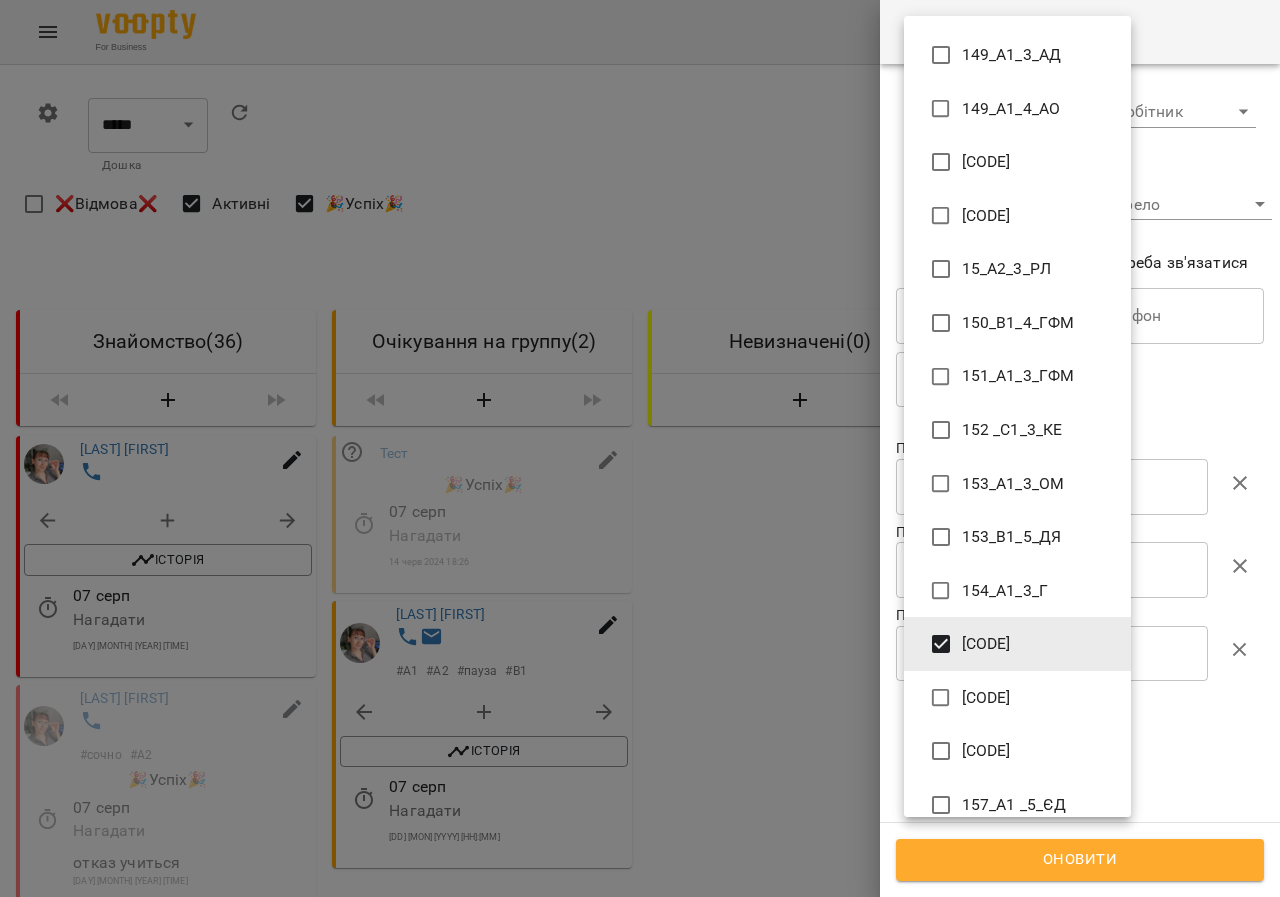 click at bounding box center [640, 448] 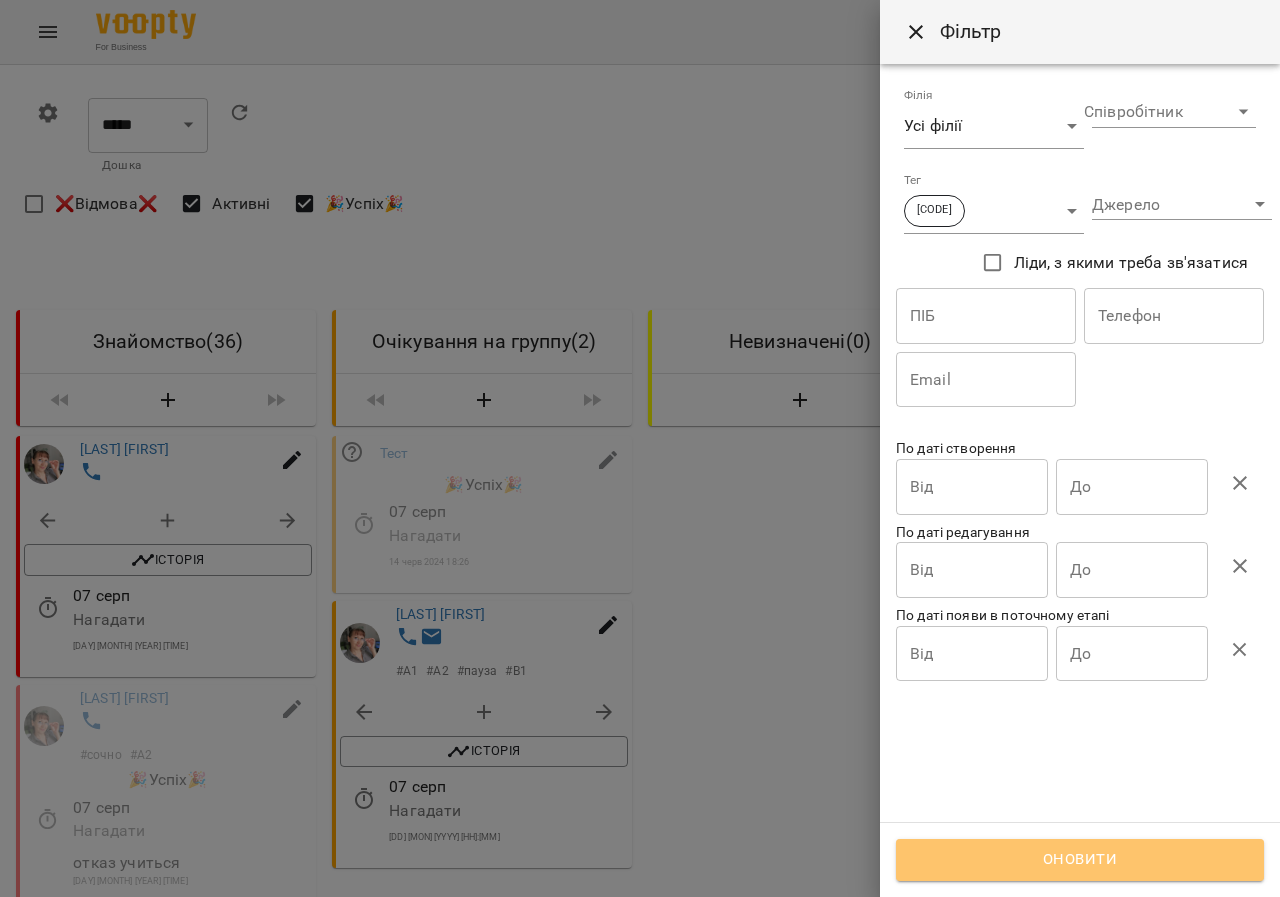 click on "Оновити" at bounding box center (1080, 860) 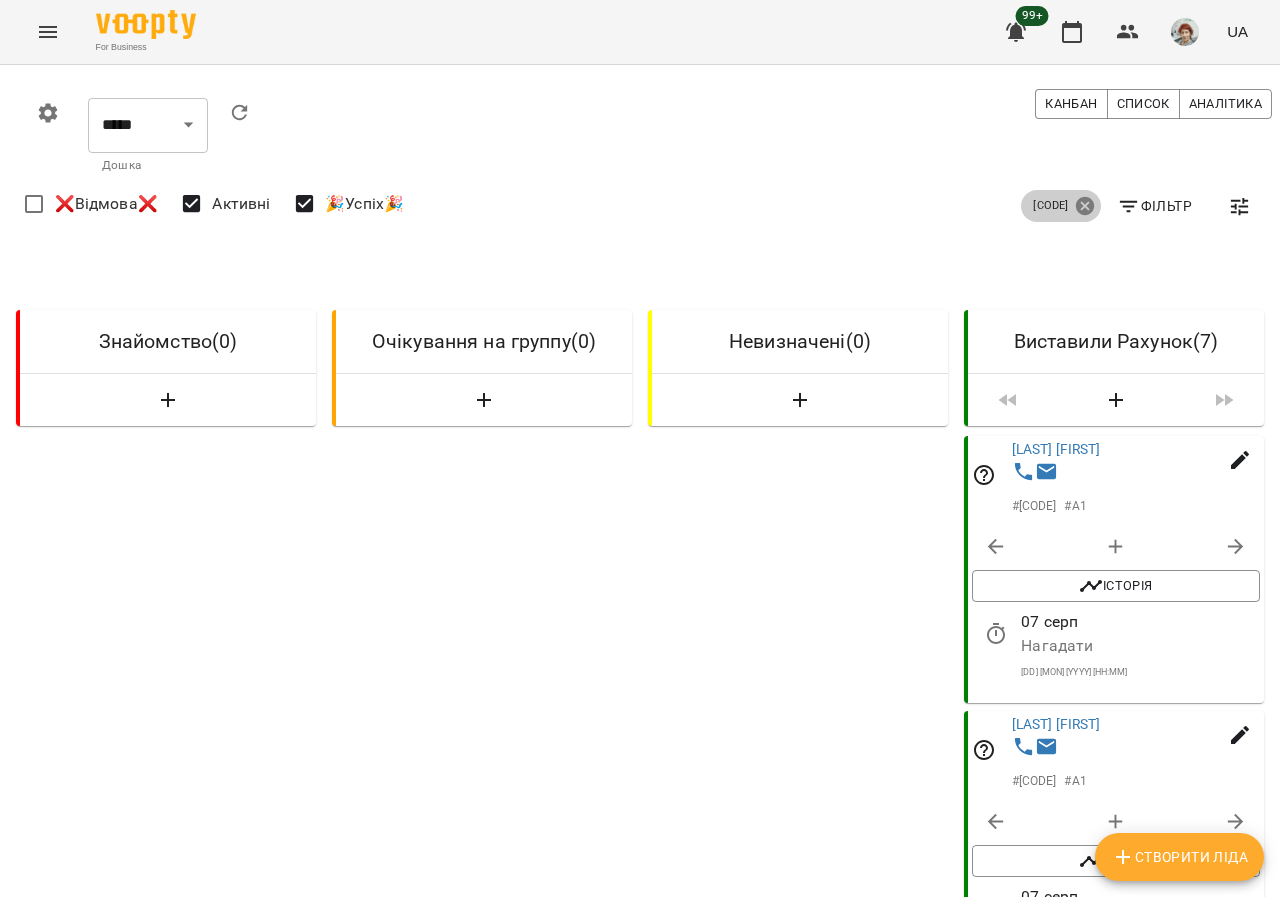click 